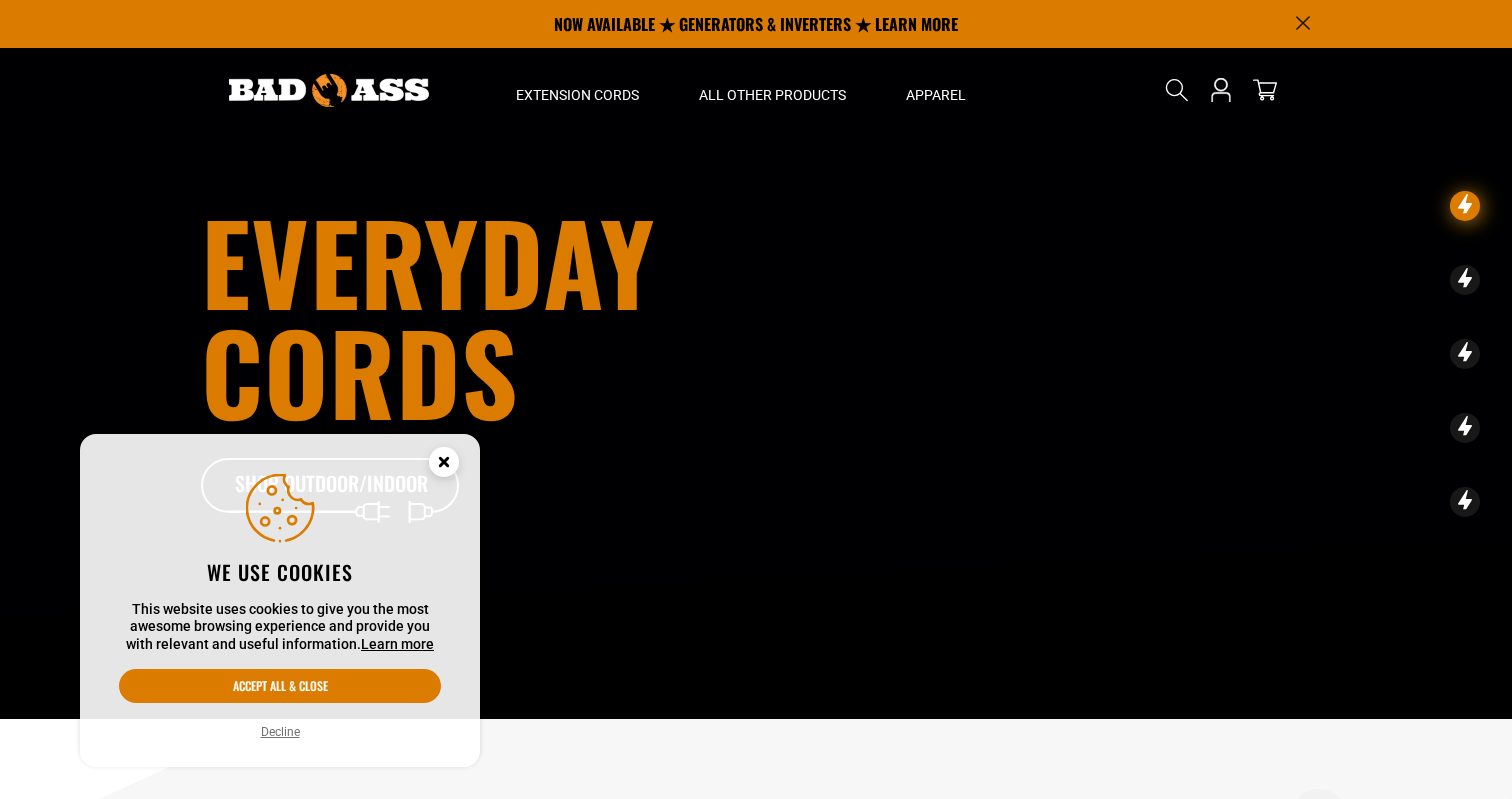 scroll, scrollTop: 0, scrollLeft: 0, axis: both 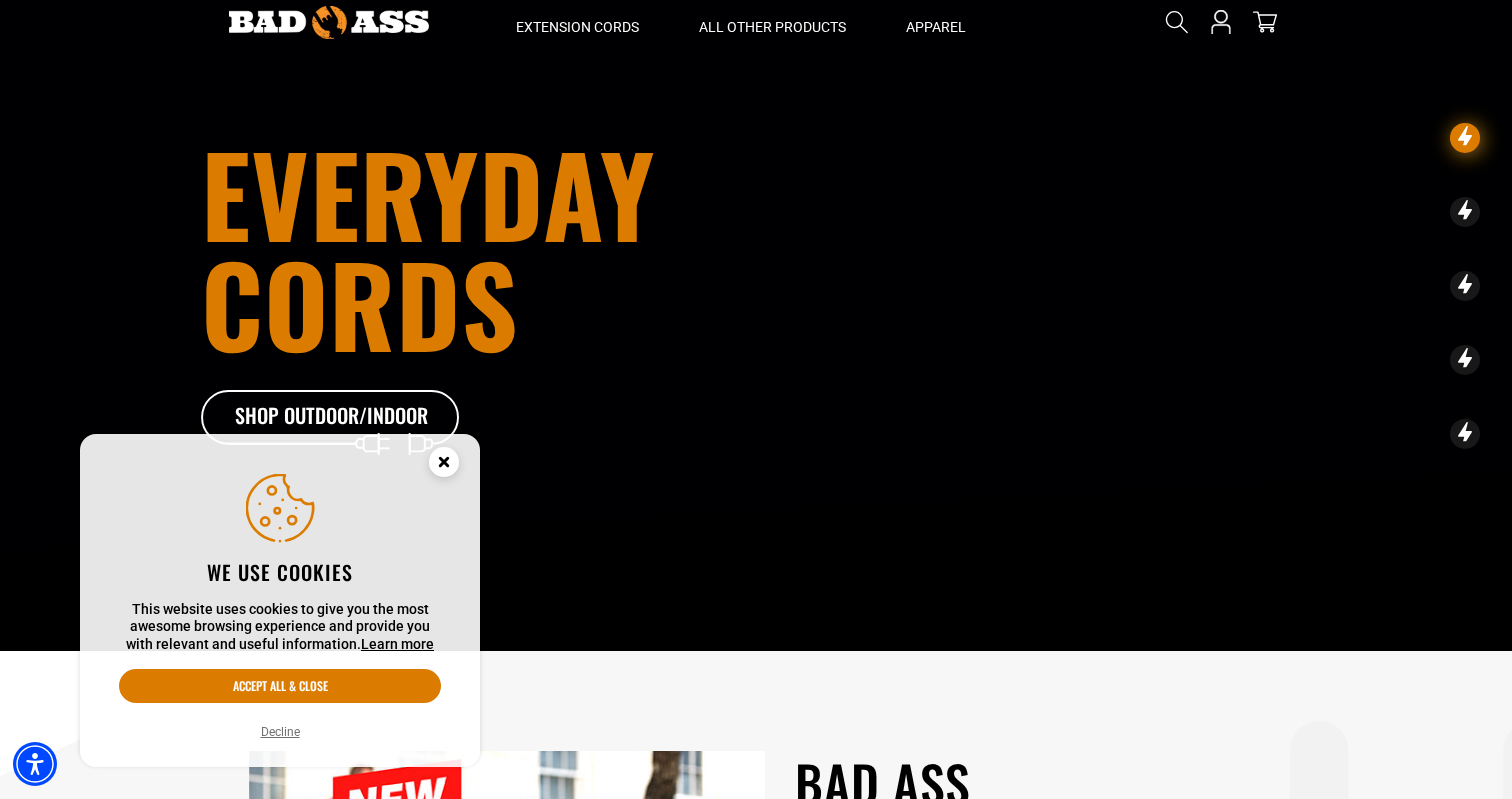 click 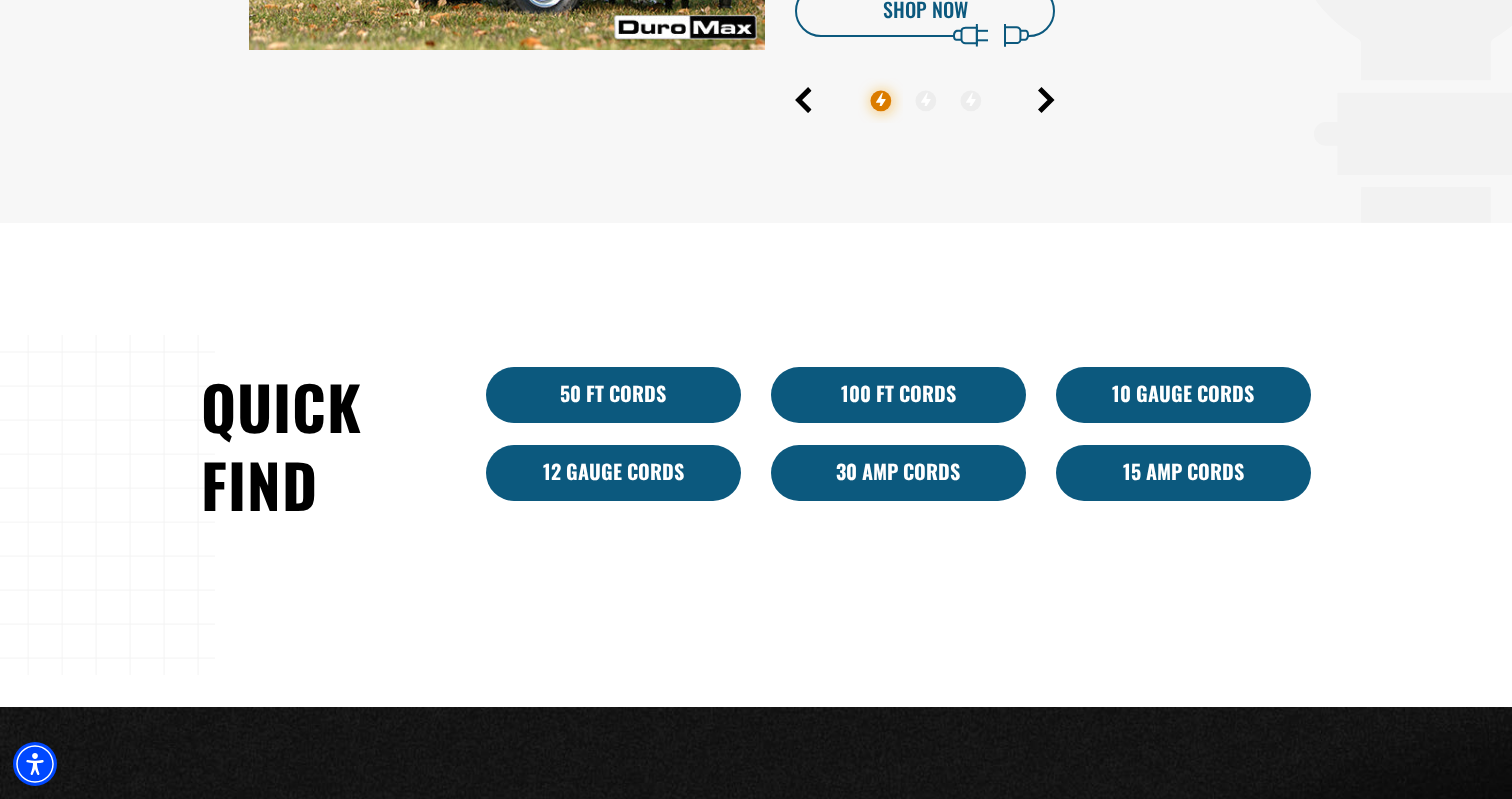 scroll, scrollTop: 1116, scrollLeft: 0, axis: vertical 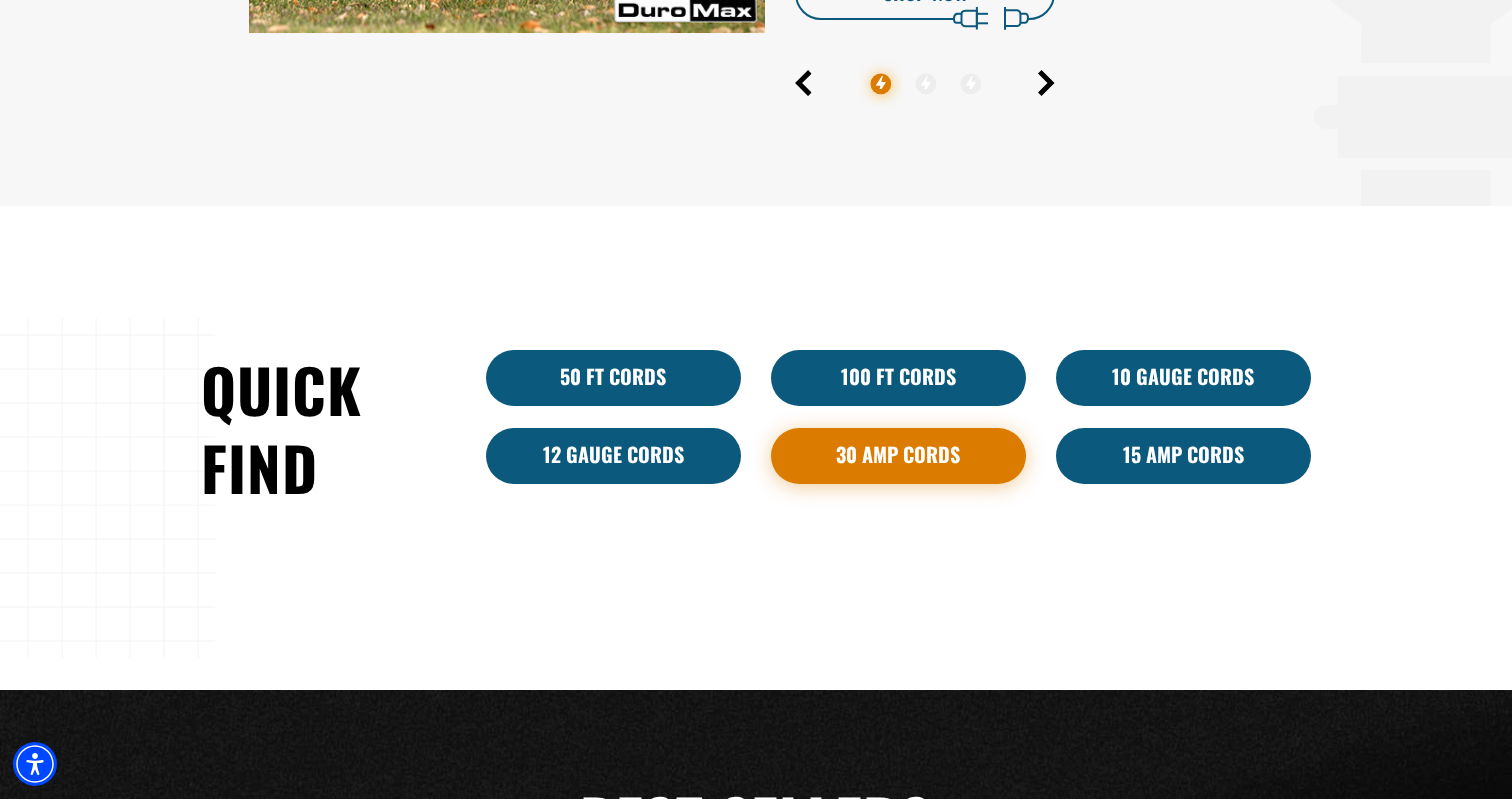 click on "30 Amp Cords" at bounding box center (898, 456) 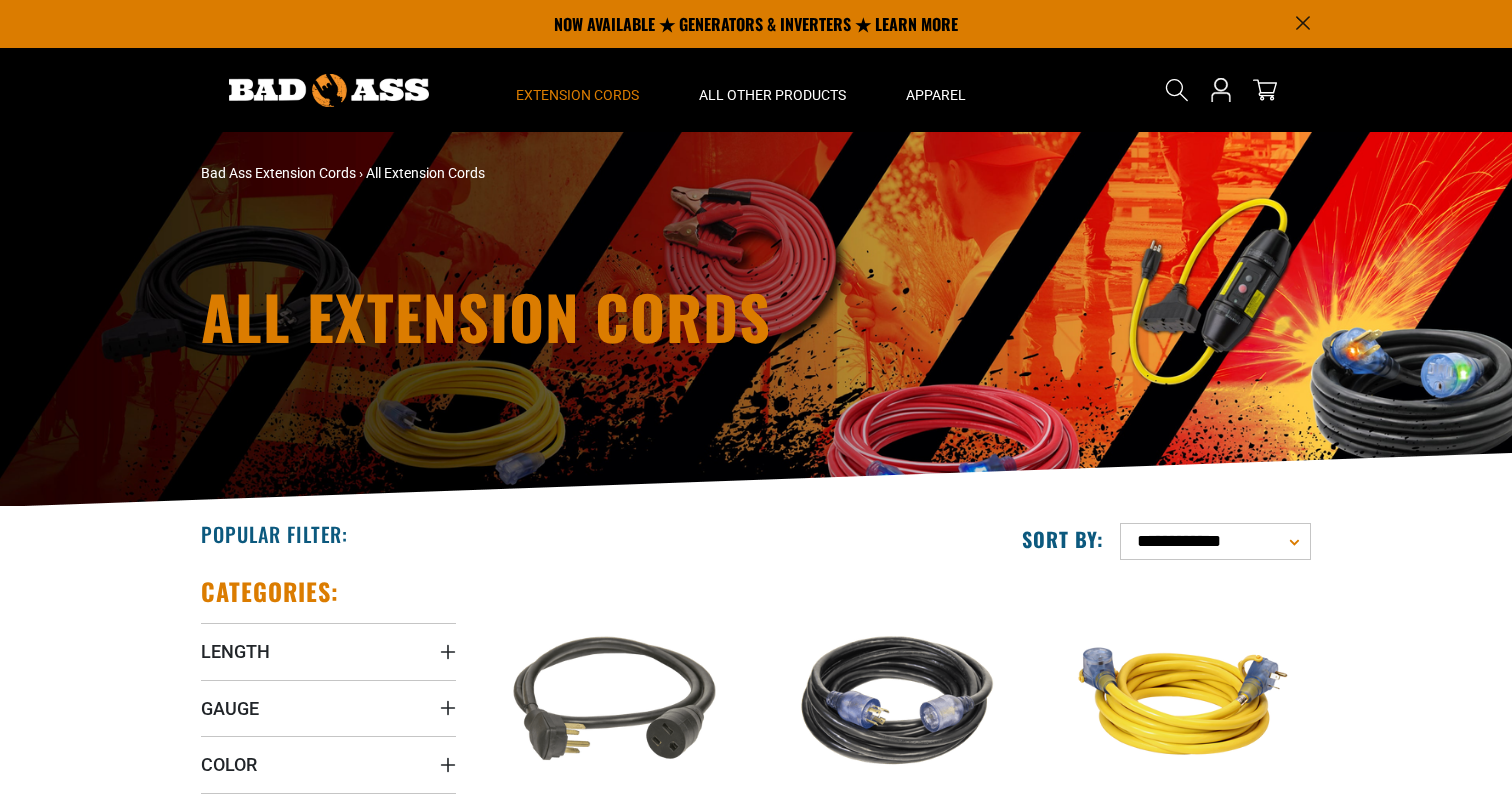scroll, scrollTop: 0, scrollLeft: 0, axis: both 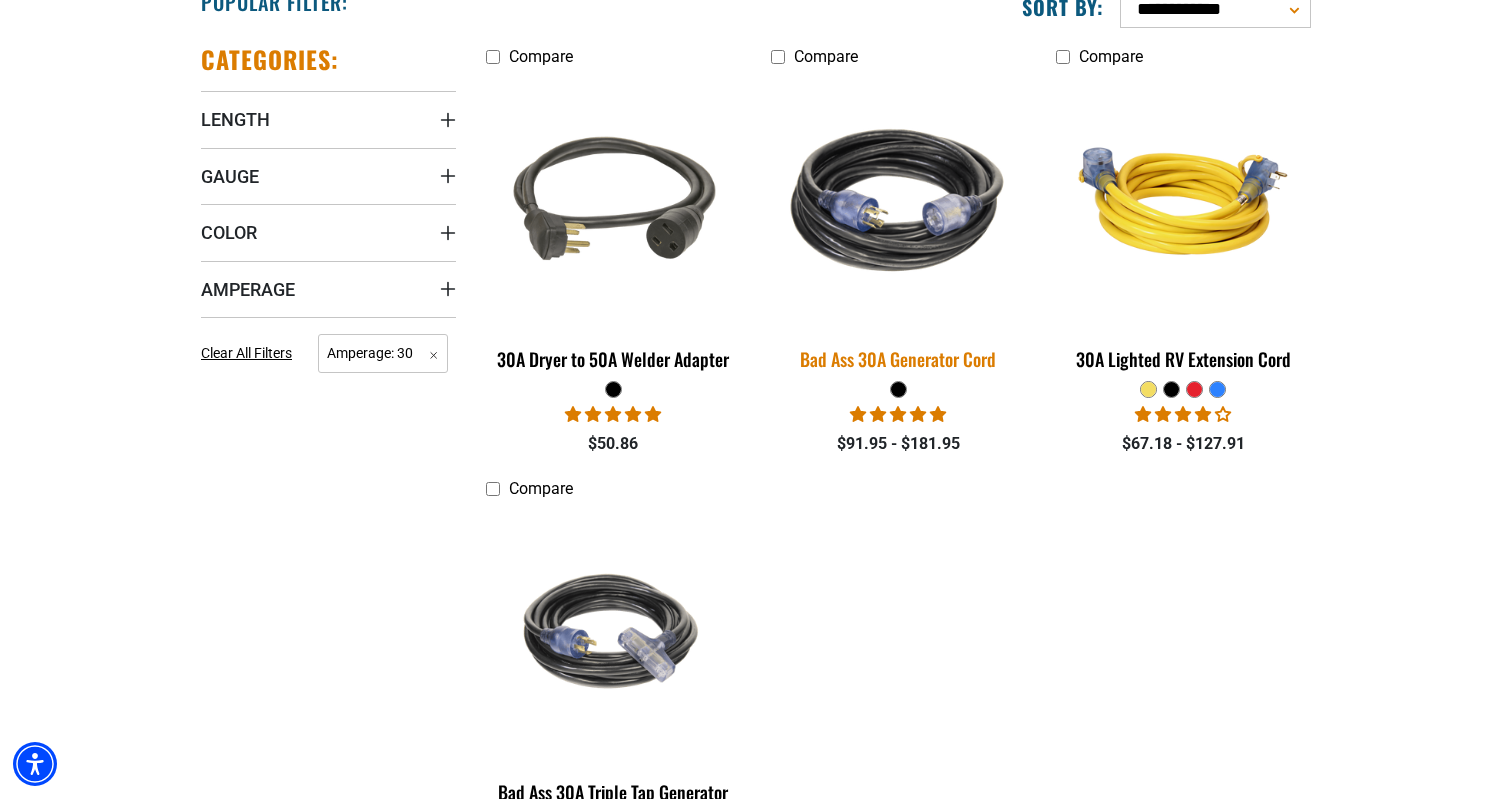 click at bounding box center (898, 201) 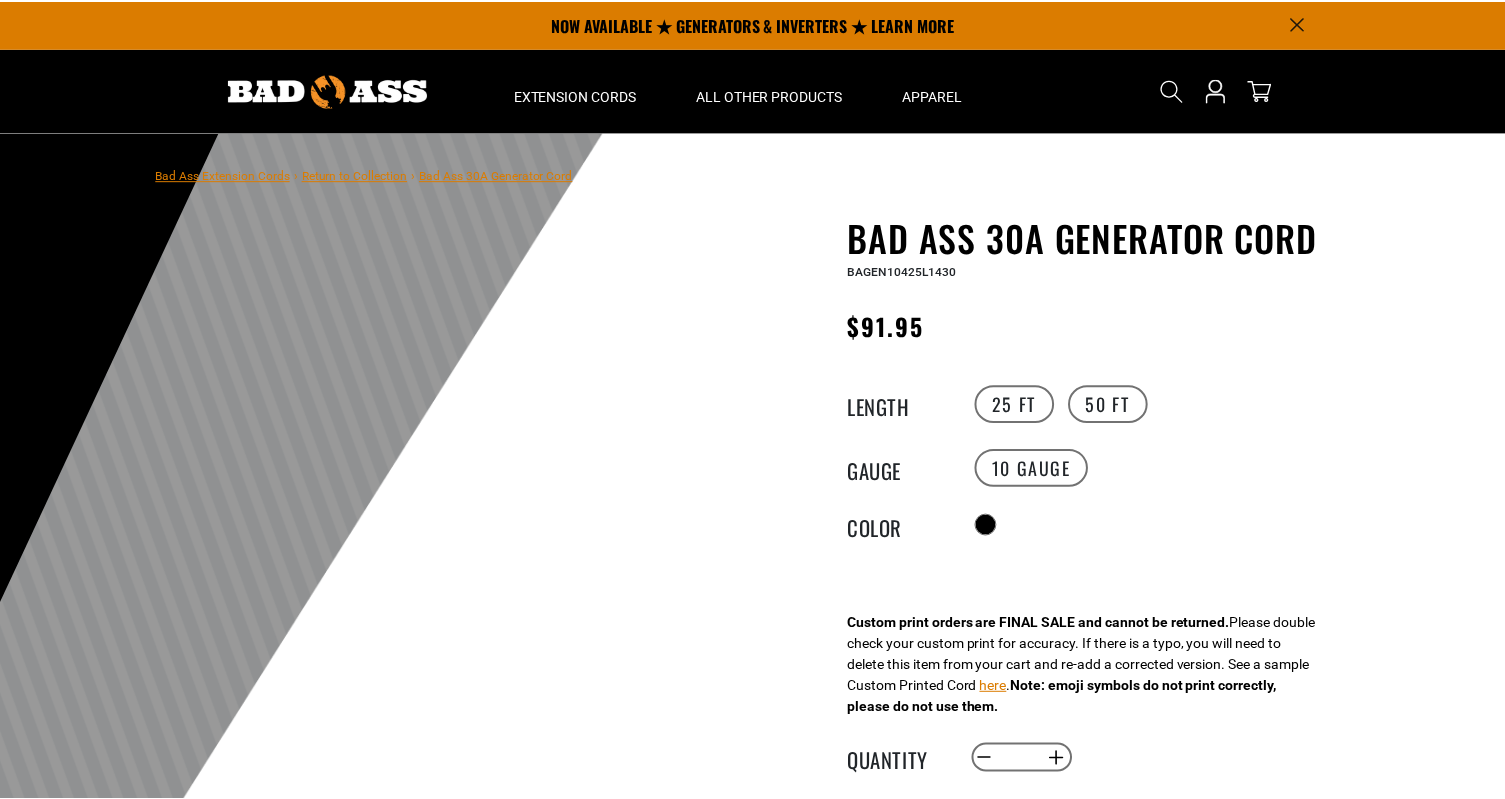 scroll, scrollTop: 0, scrollLeft: 0, axis: both 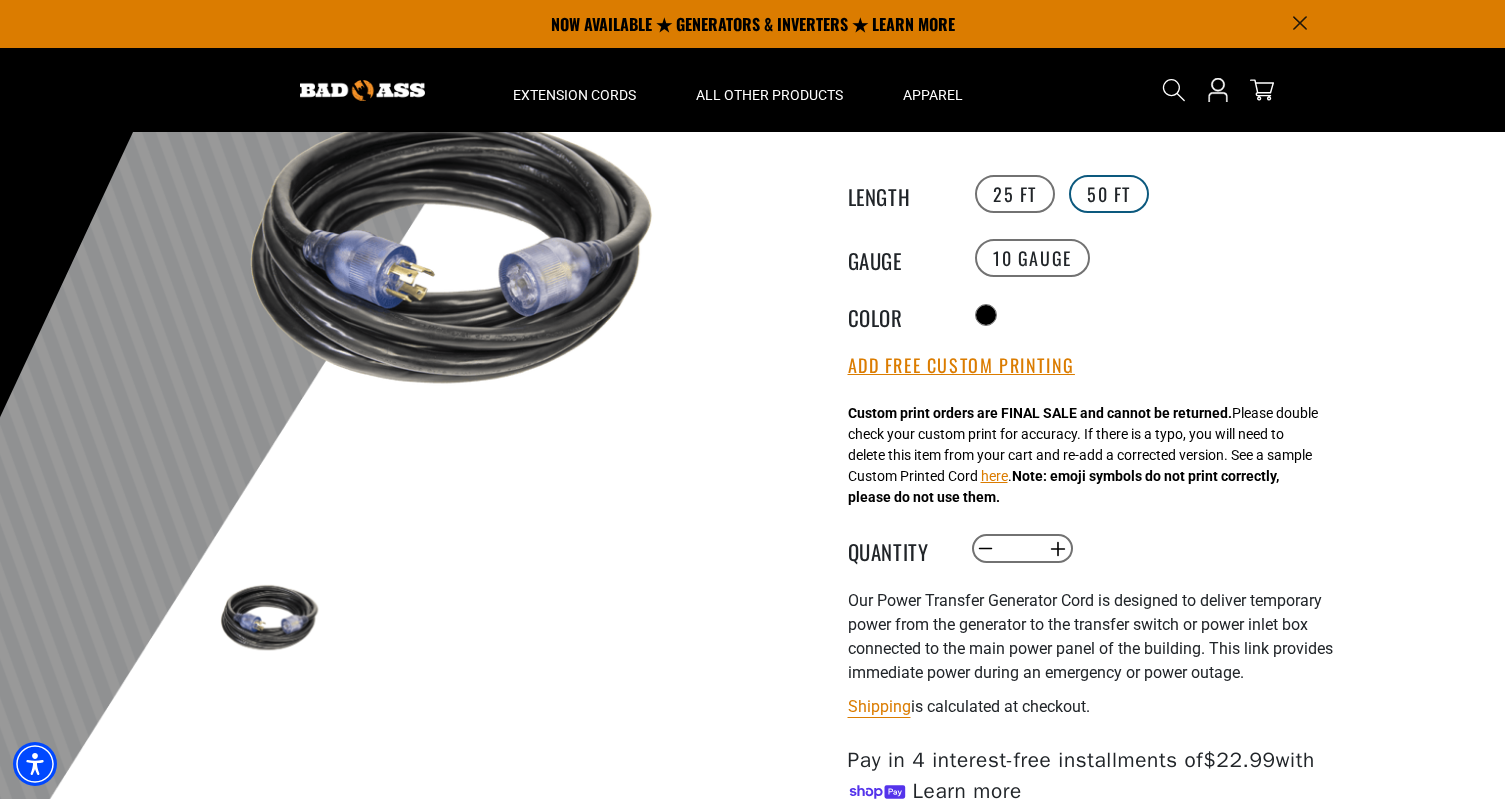 click on "50 FT" at bounding box center (1109, 194) 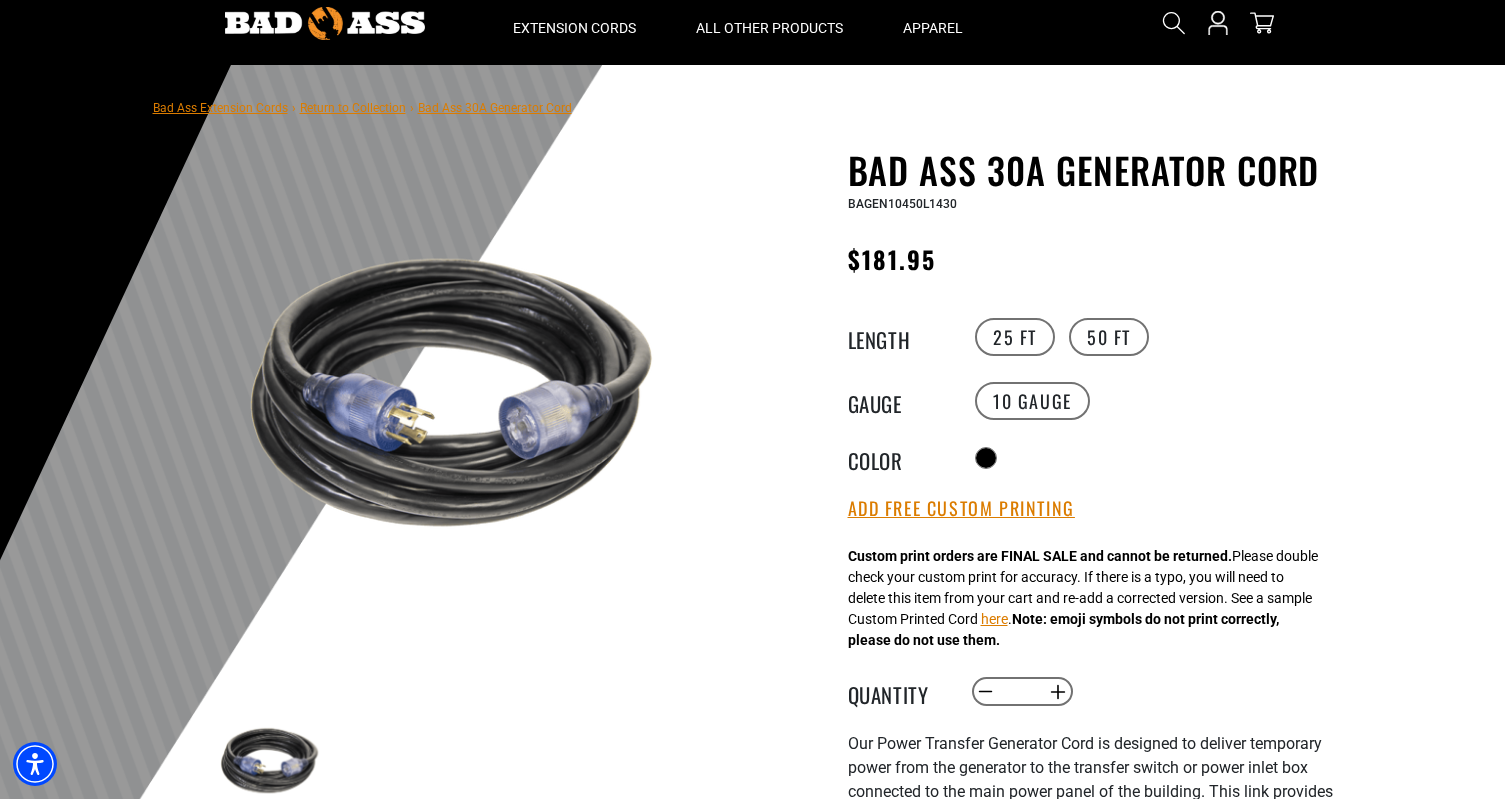 scroll, scrollTop: 79, scrollLeft: 0, axis: vertical 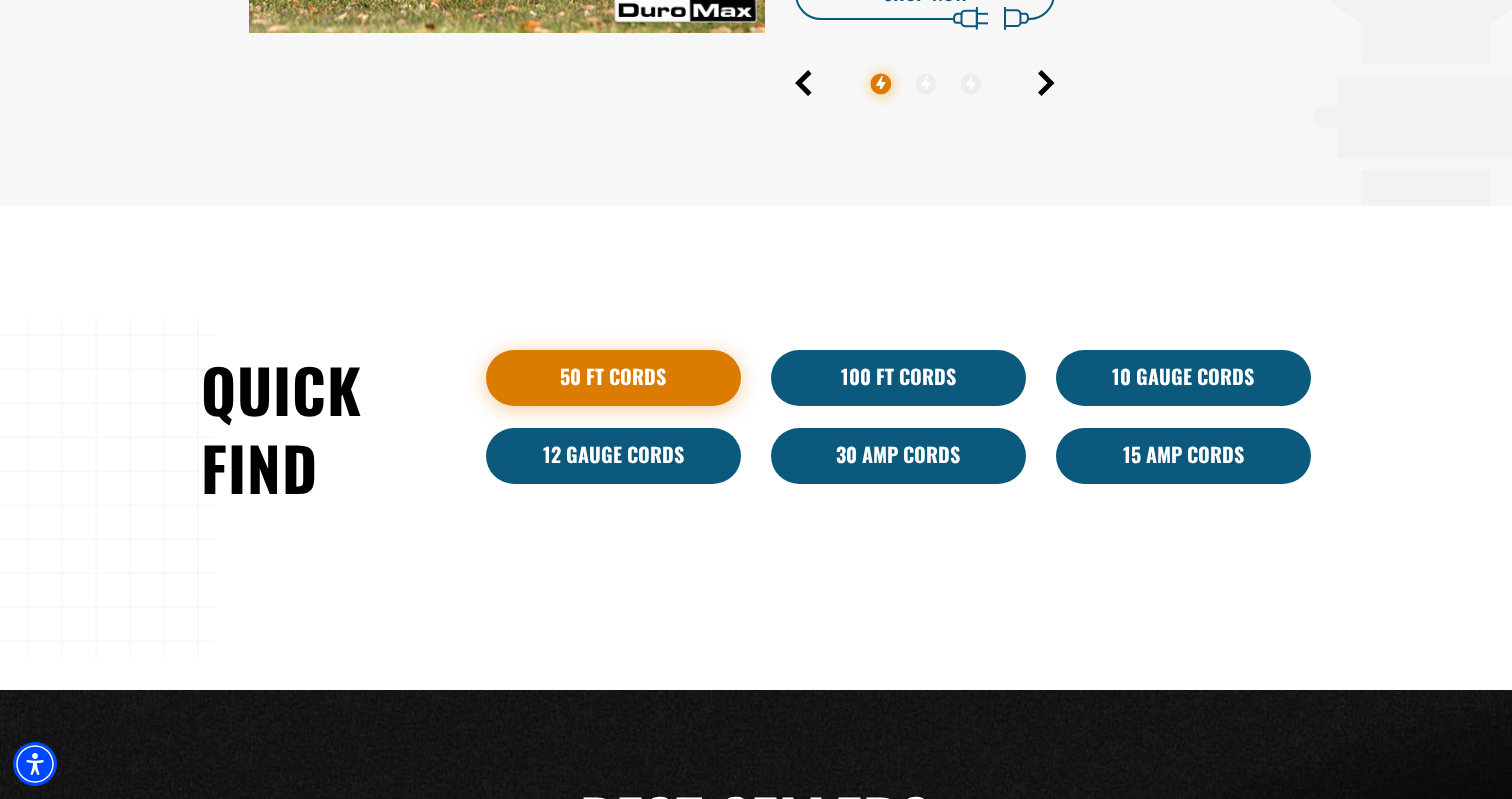 click on "50 ft cords" at bounding box center (613, 378) 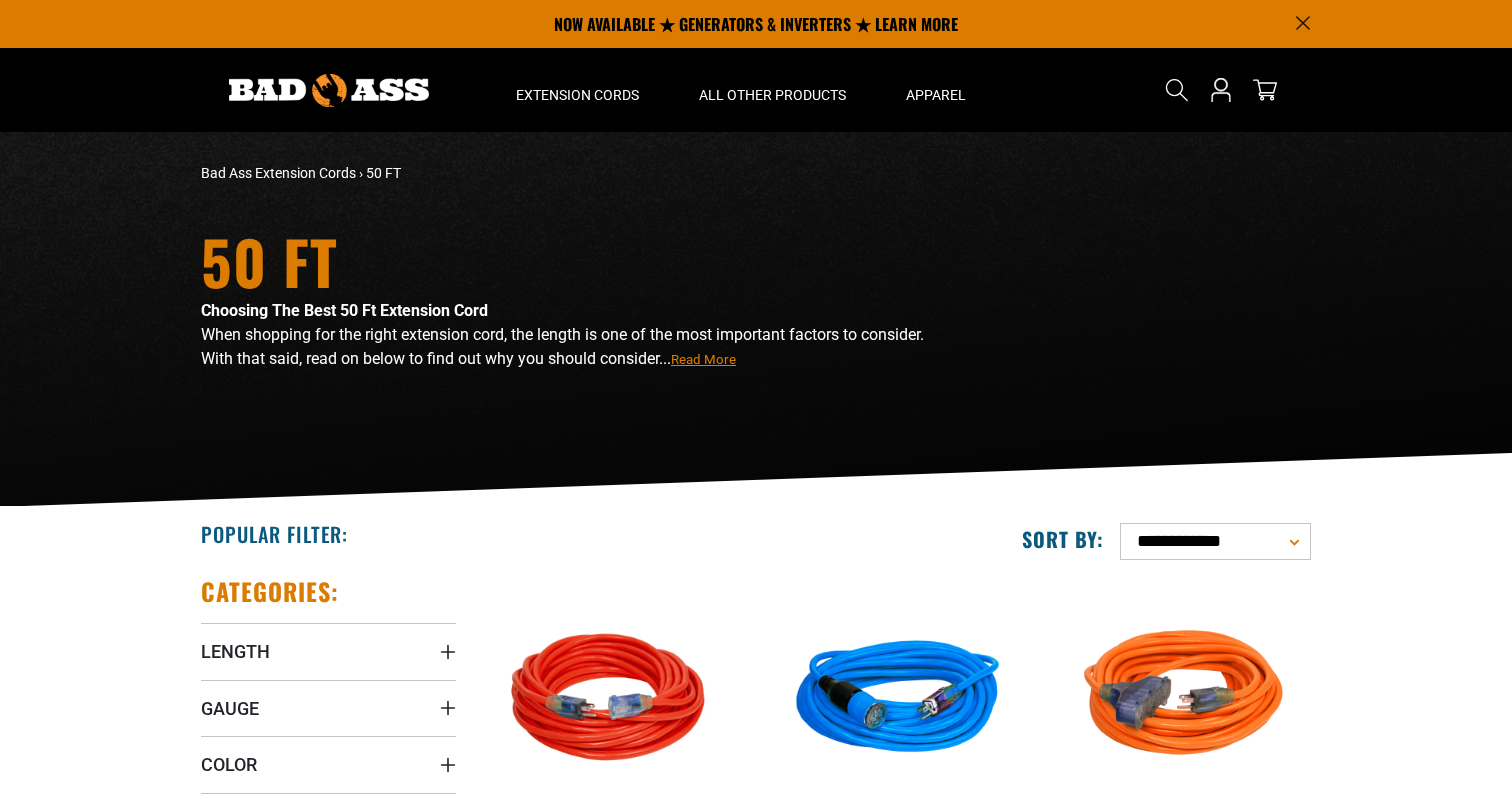 scroll, scrollTop: 0, scrollLeft: 0, axis: both 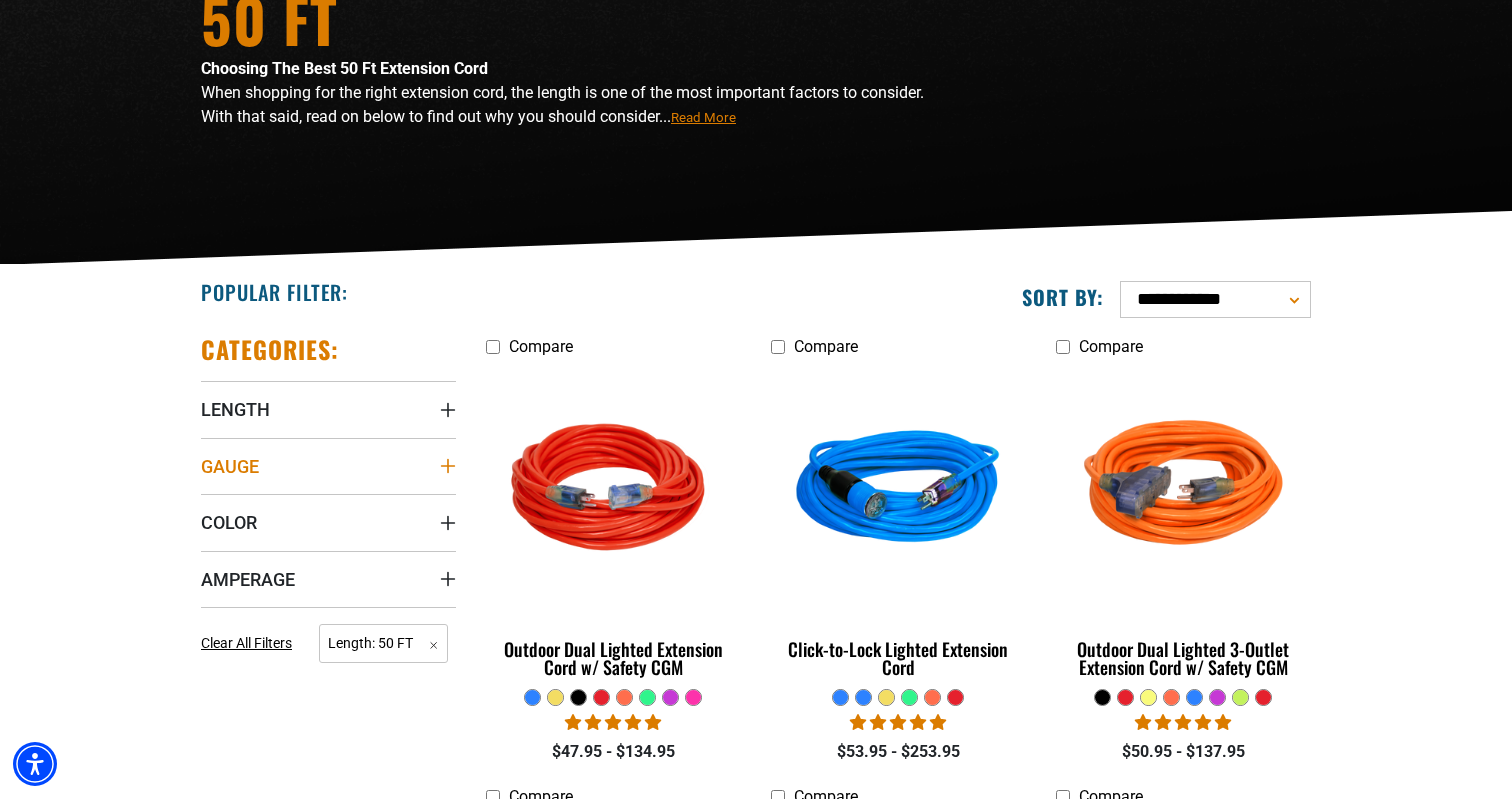 click 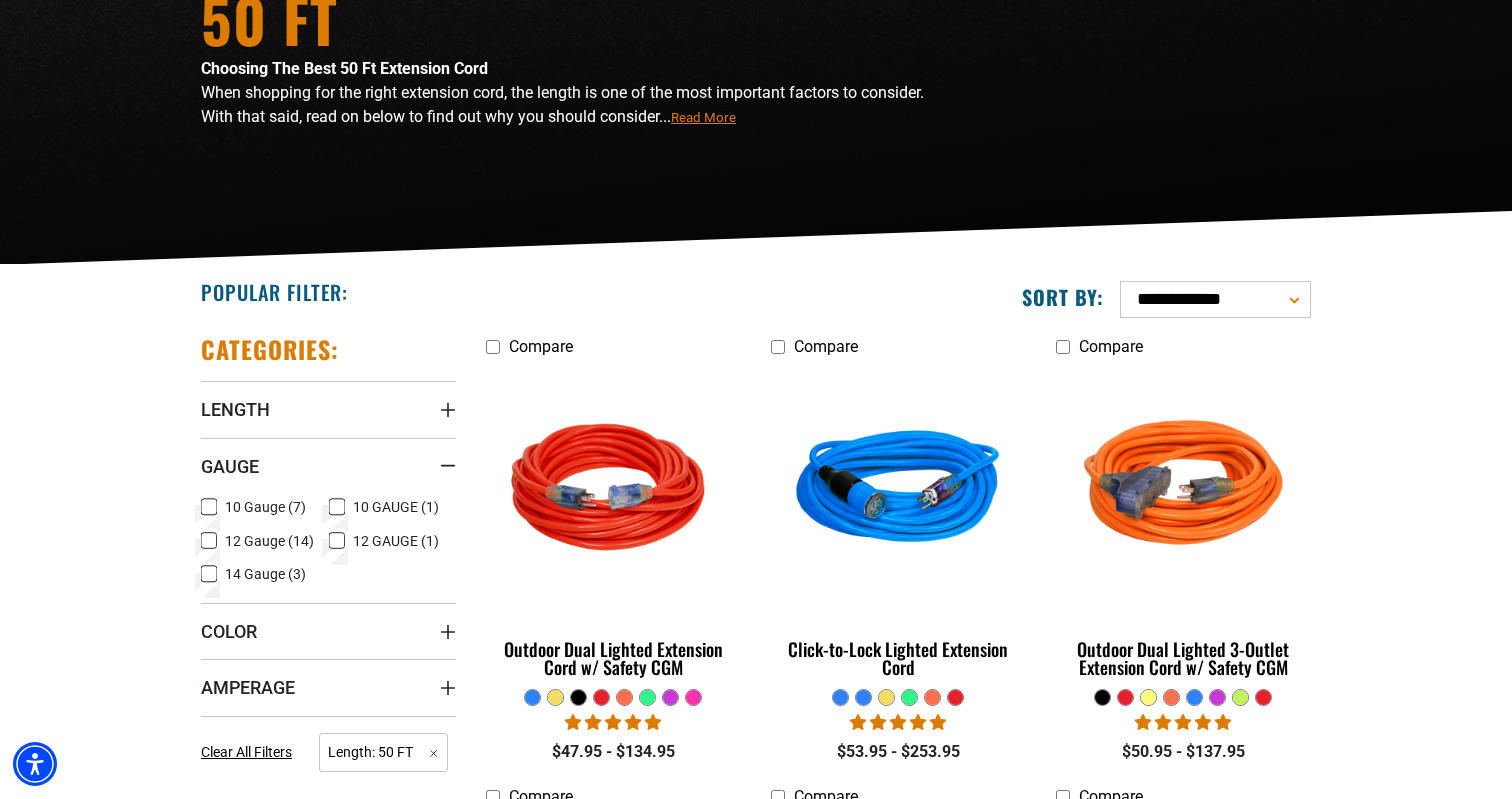 click 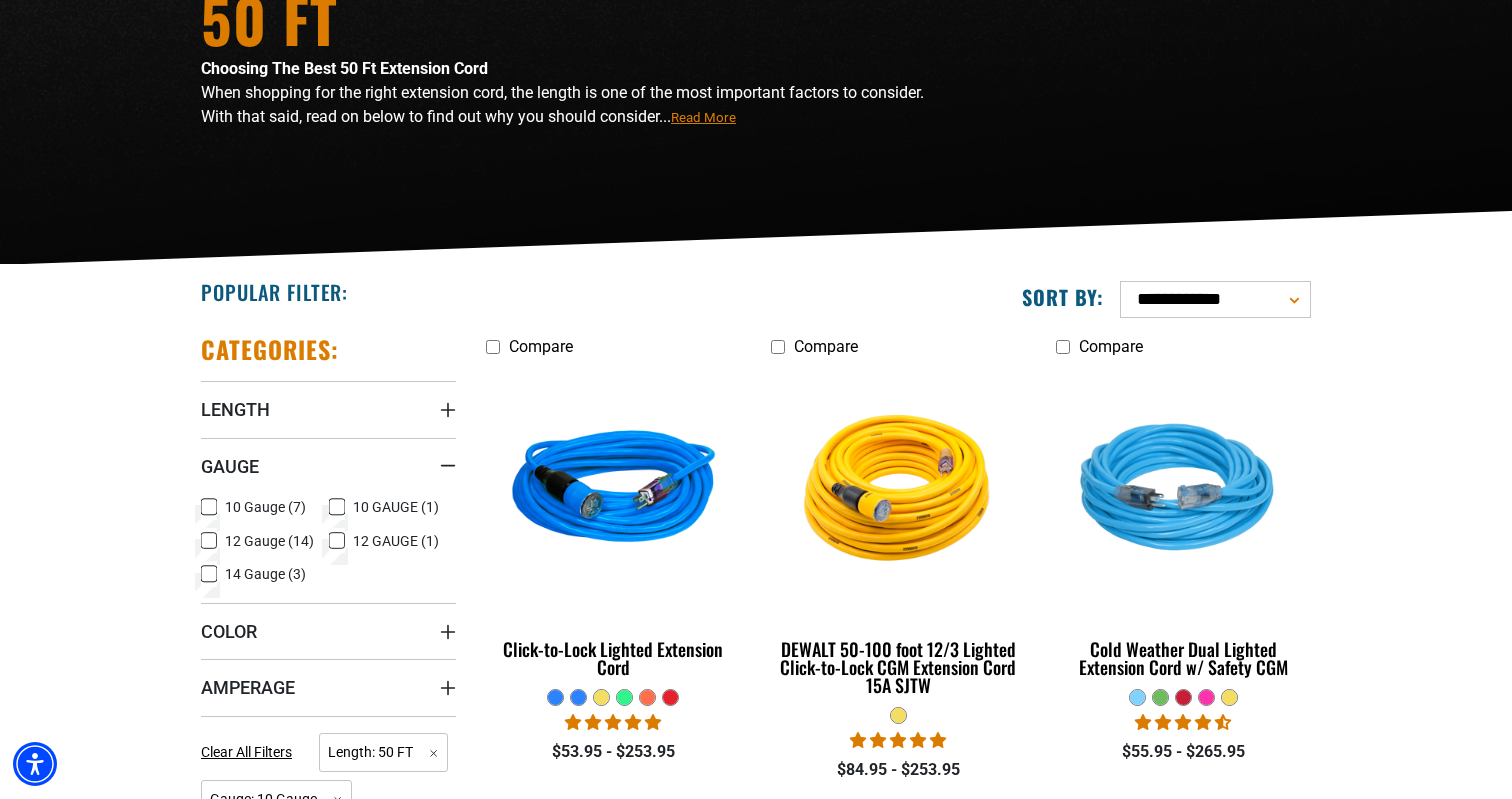 click 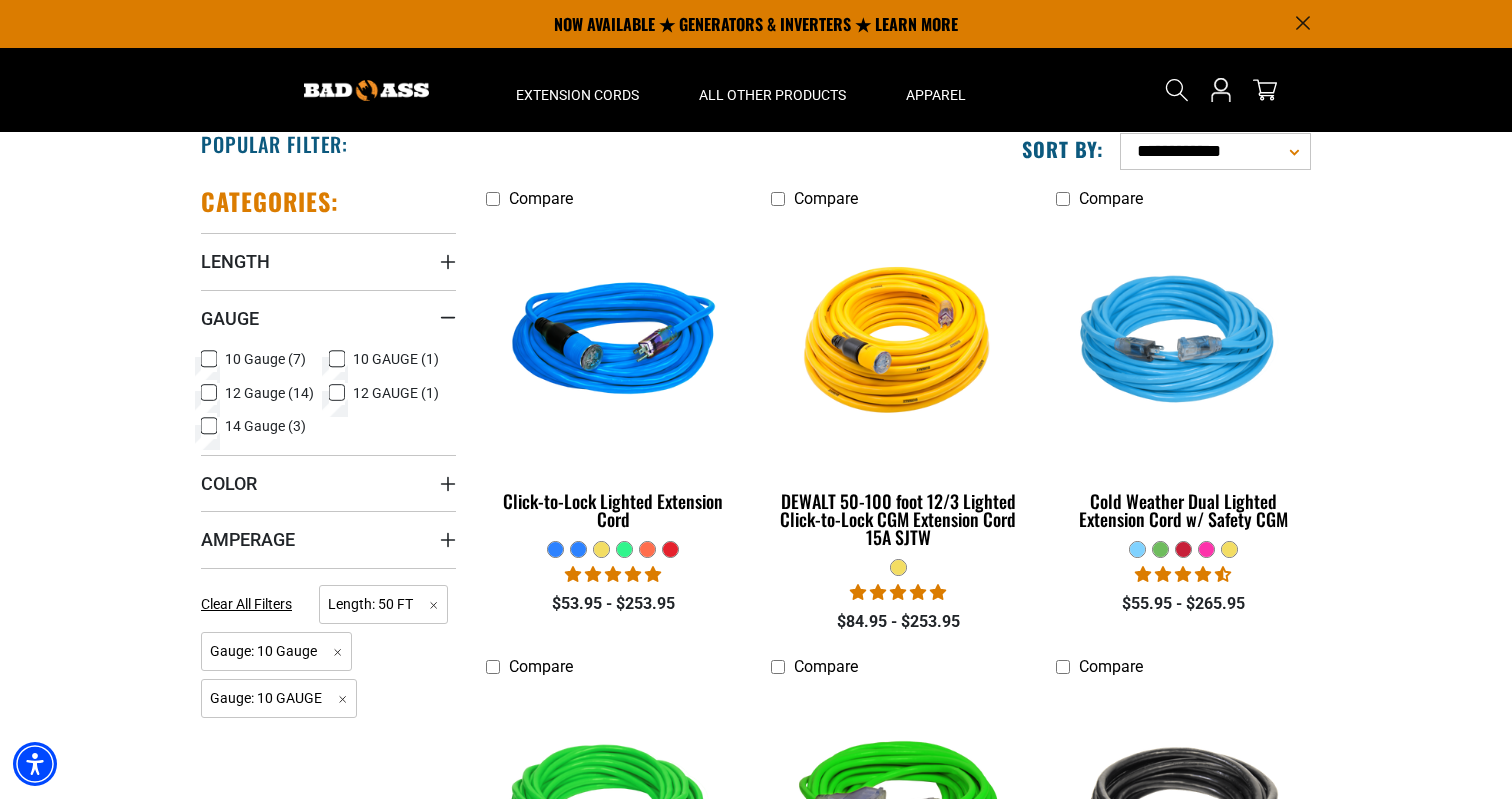 scroll, scrollTop: 376, scrollLeft: 0, axis: vertical 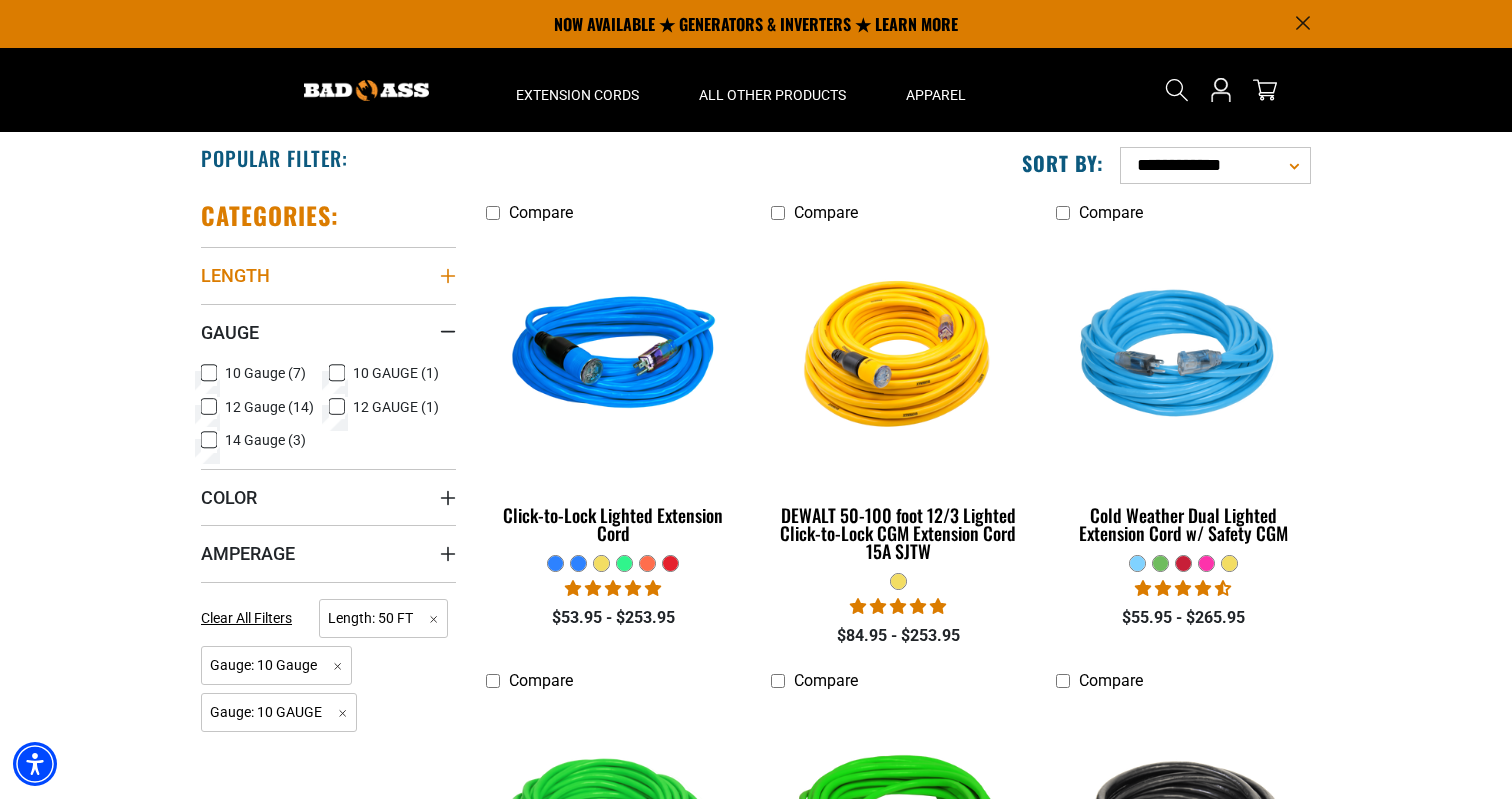 click 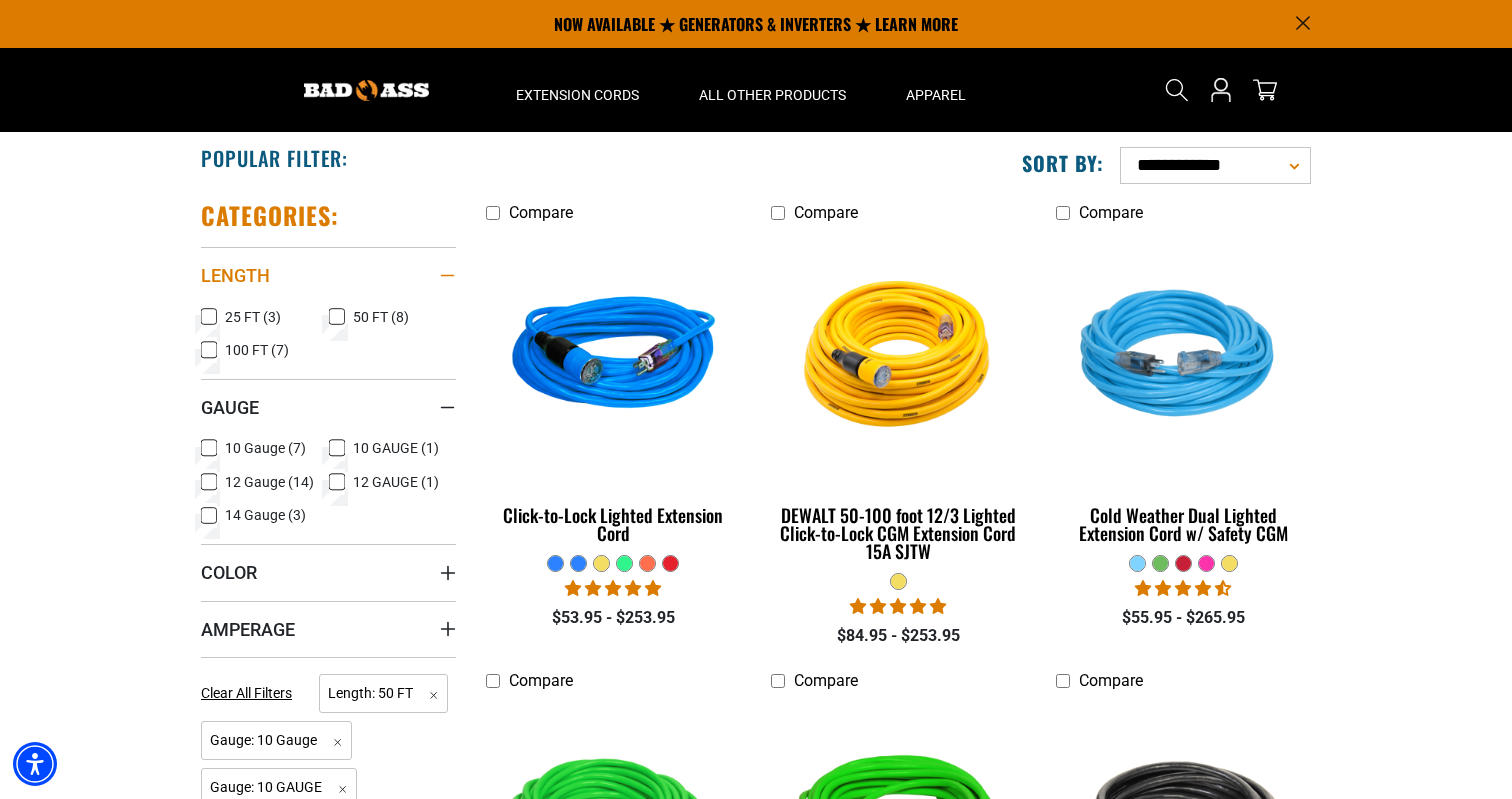 click 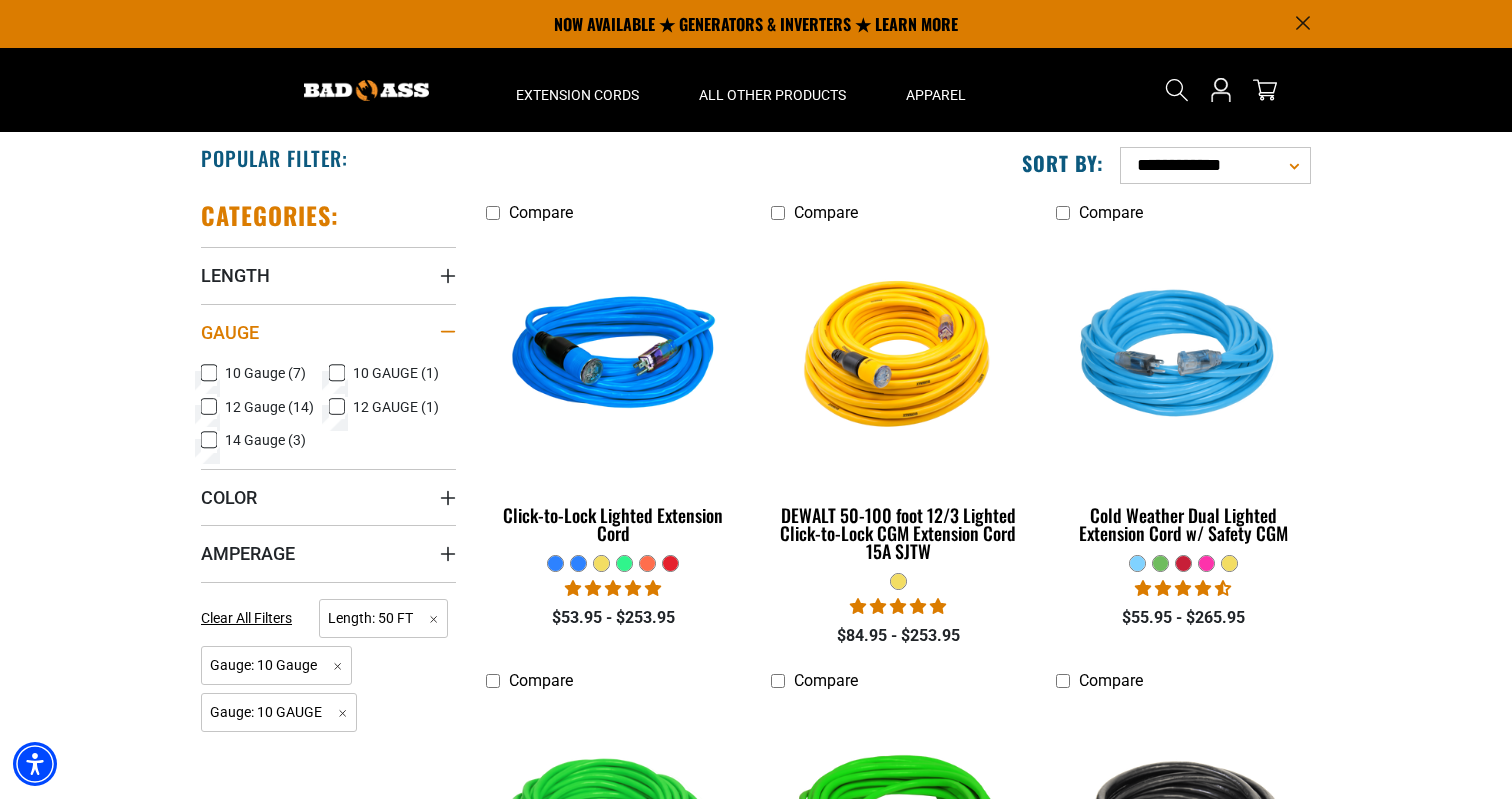 click at bounding box center (448, 332) 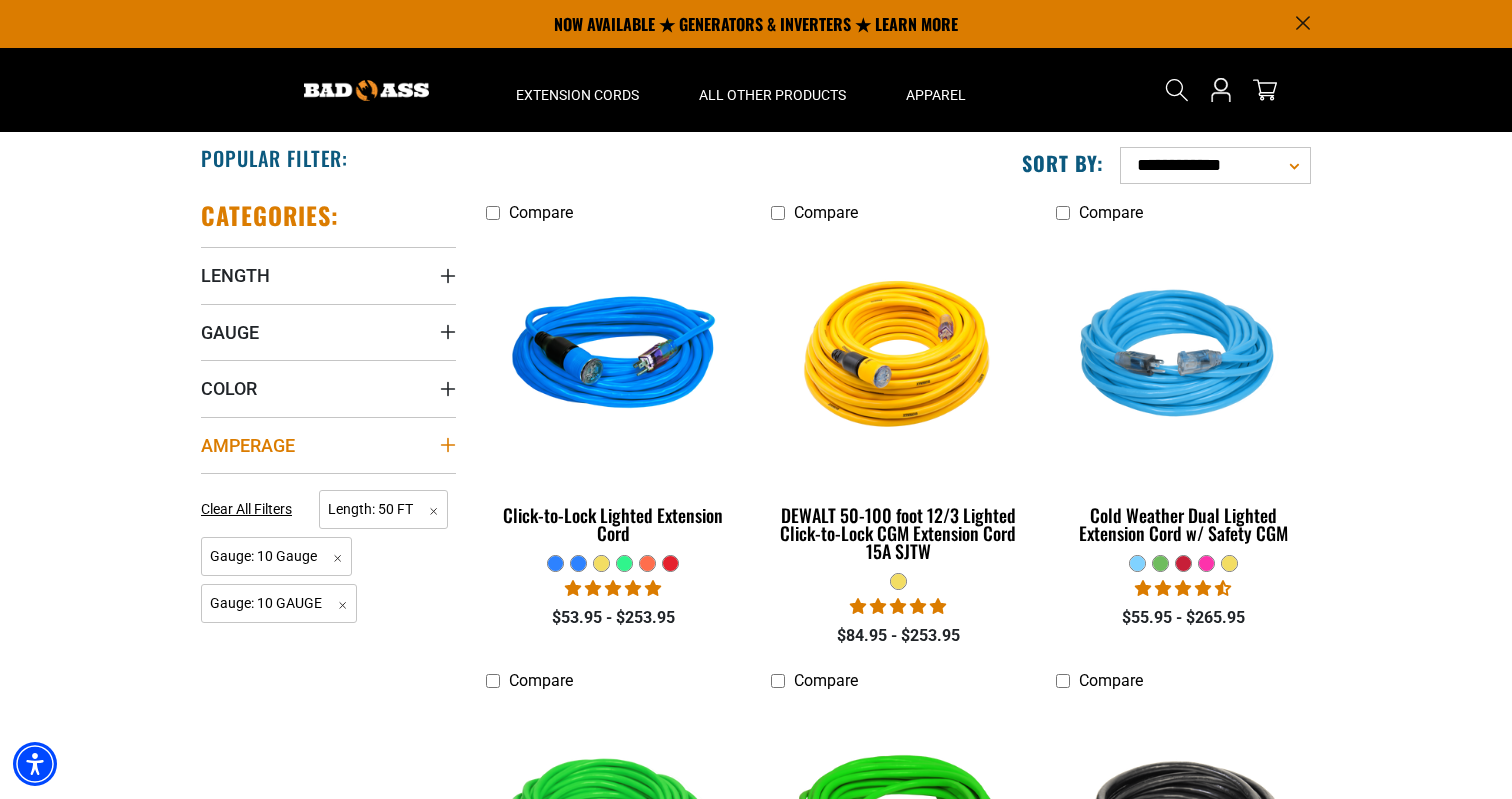 click 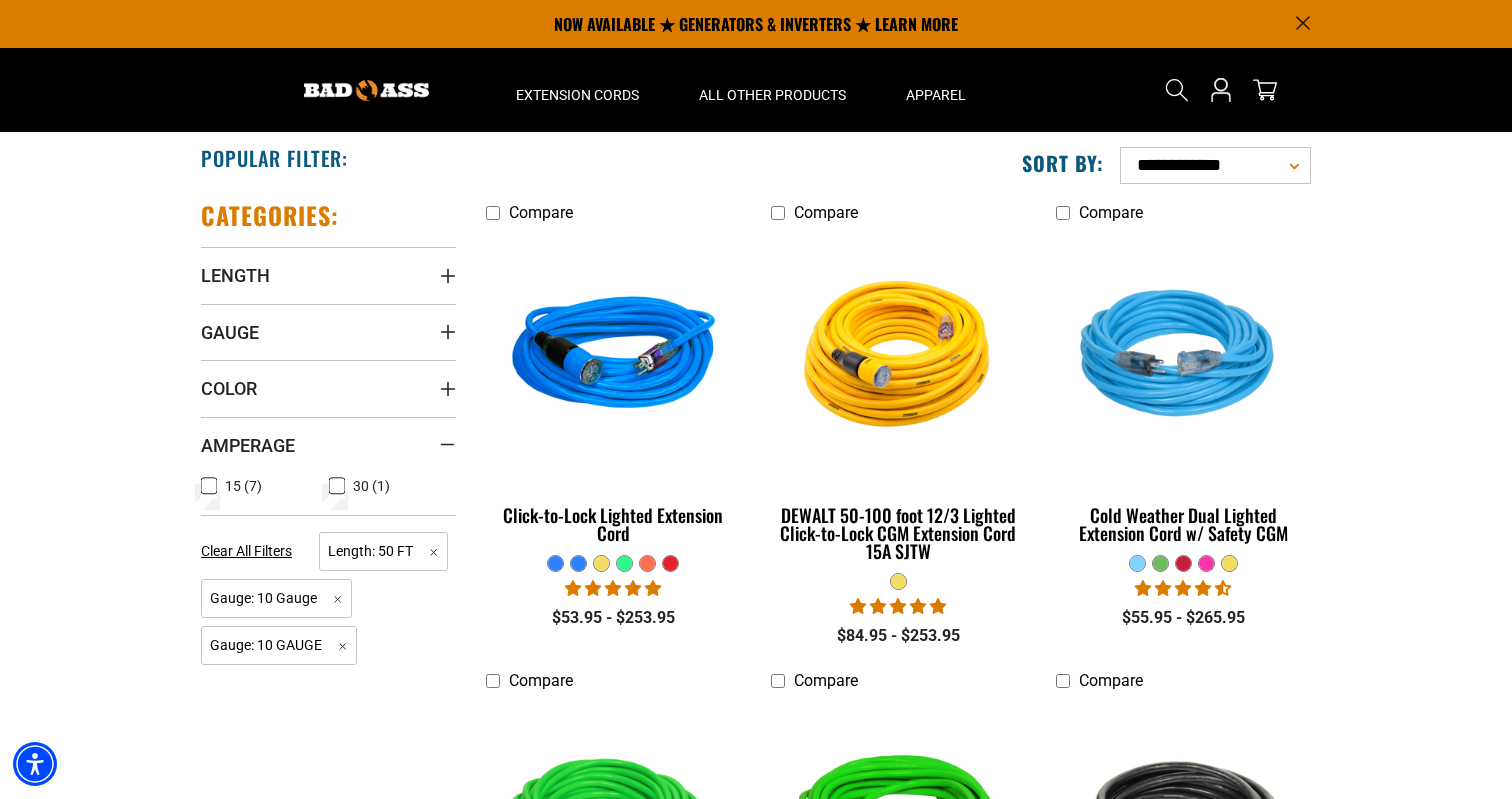 click 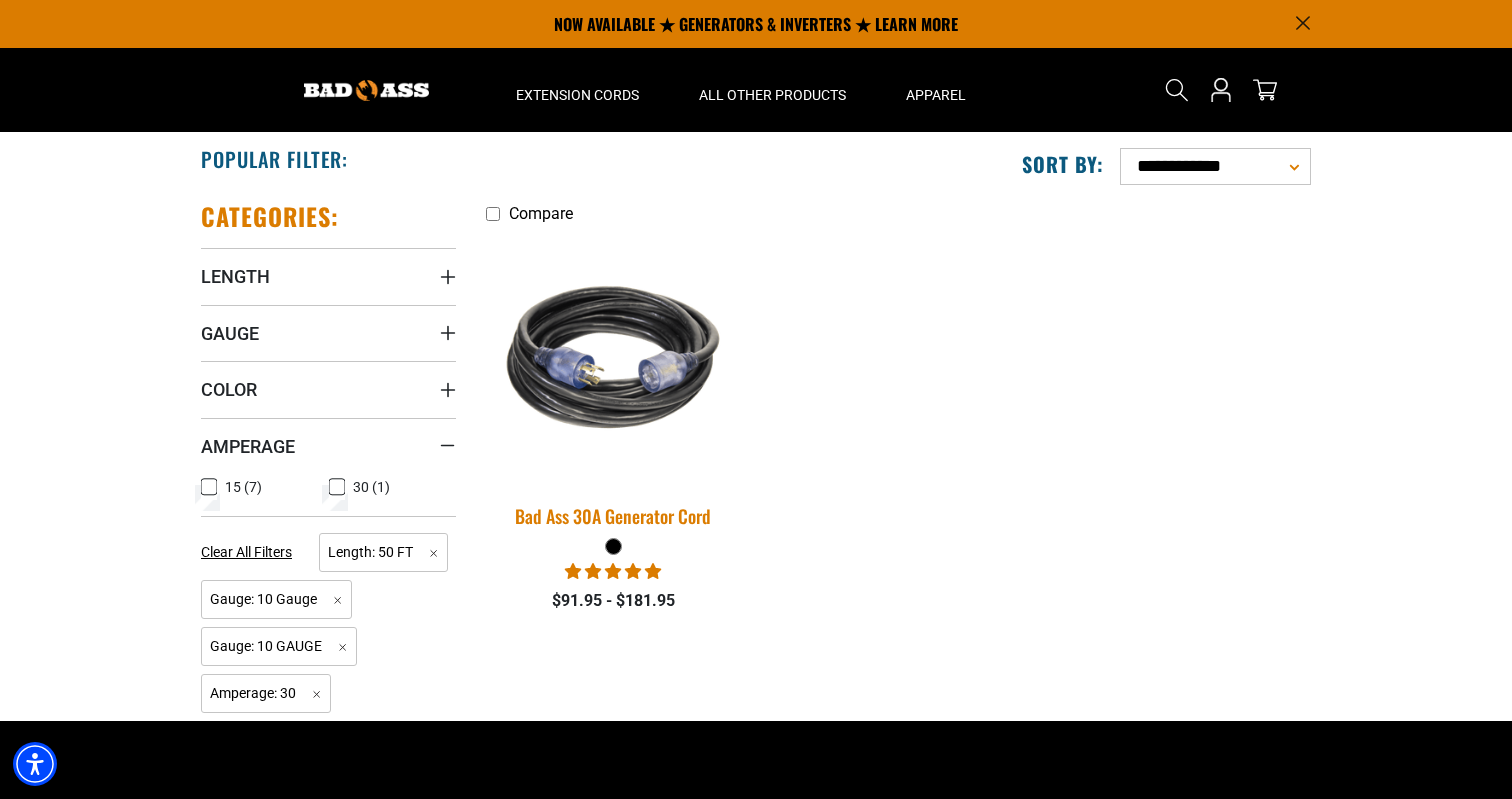 scroll, scrollTop: 374, scrollLeft: 0, axis: vertical 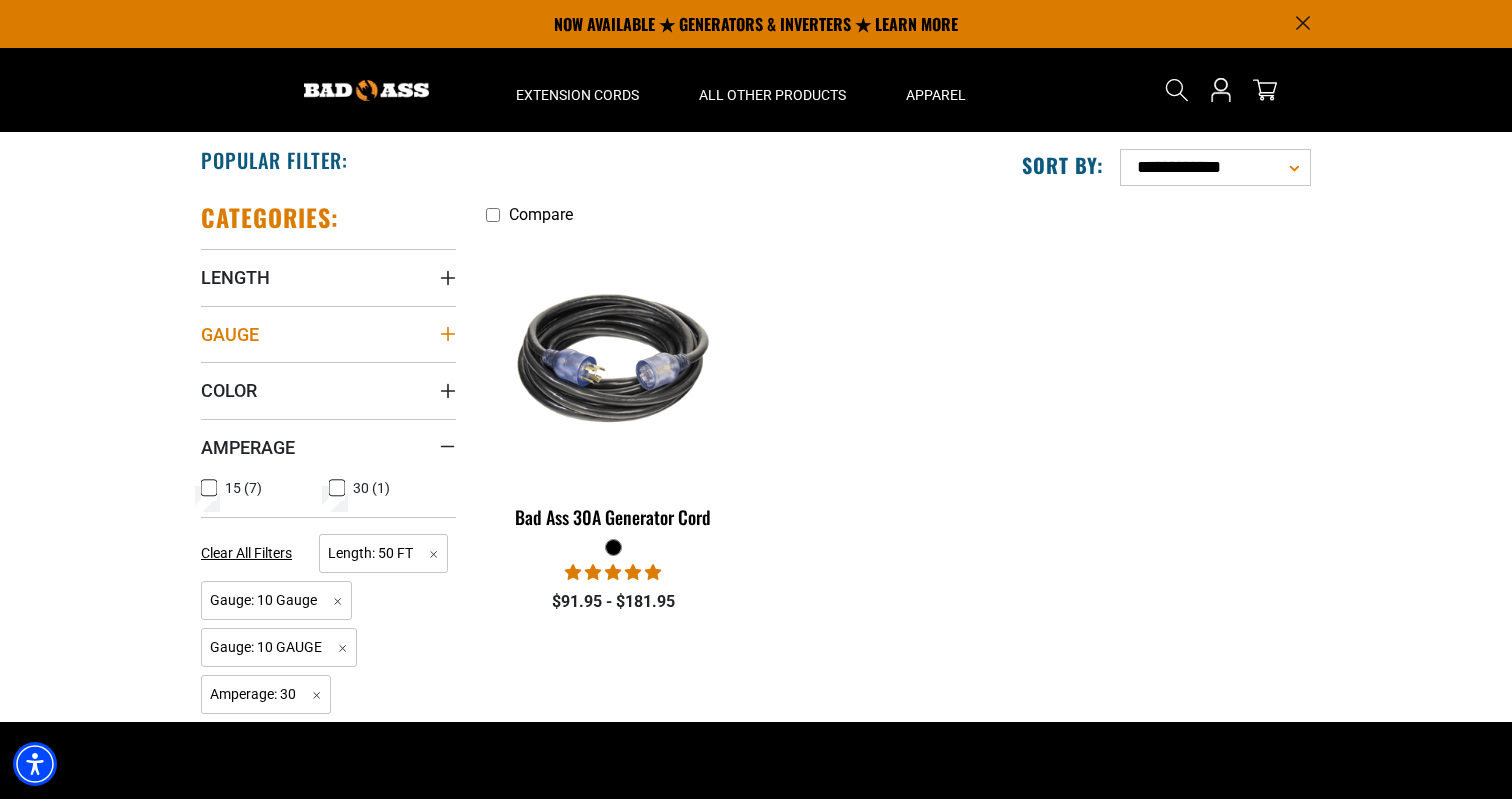 click 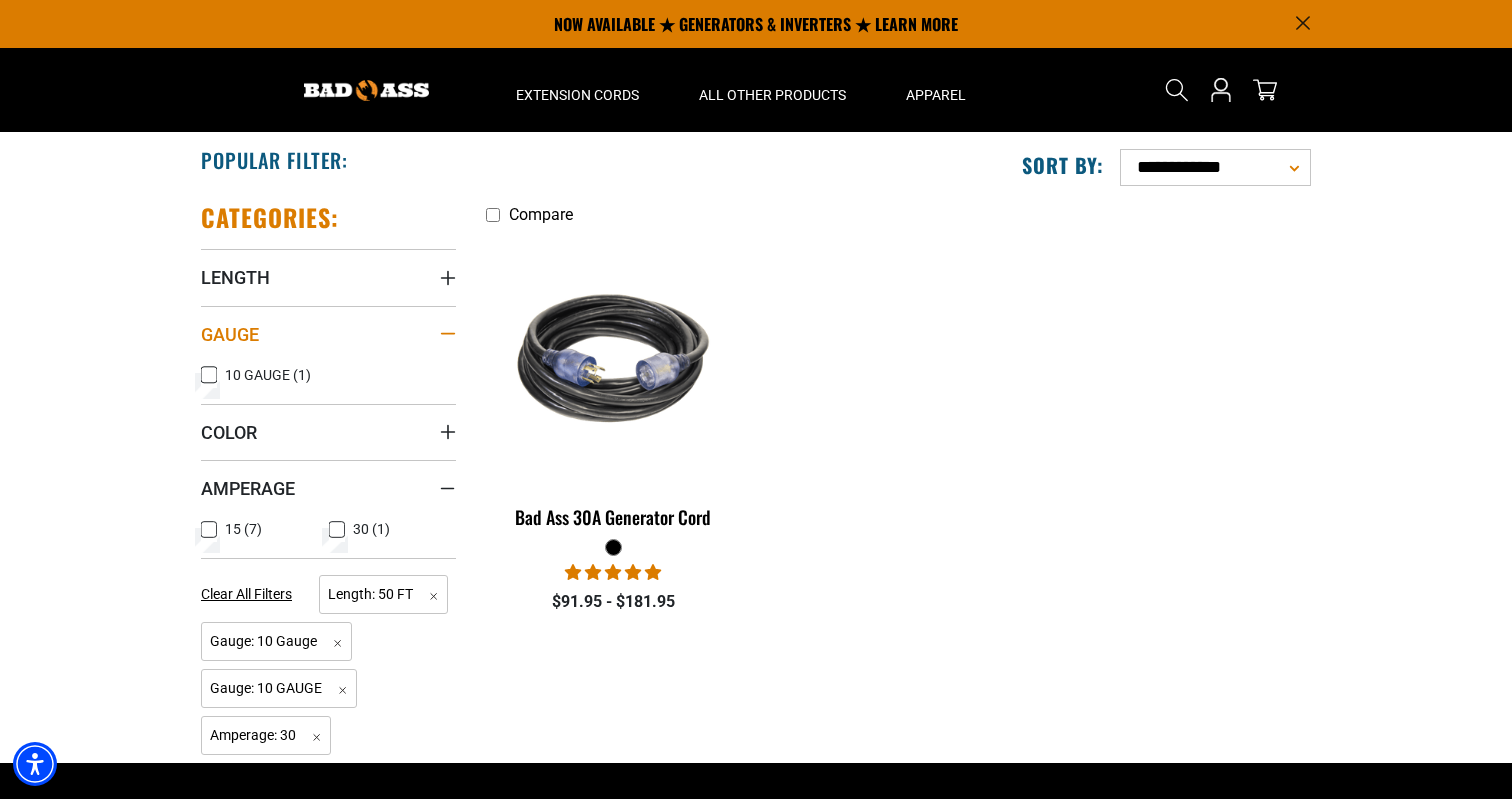 click at bounding box center (448, 334) 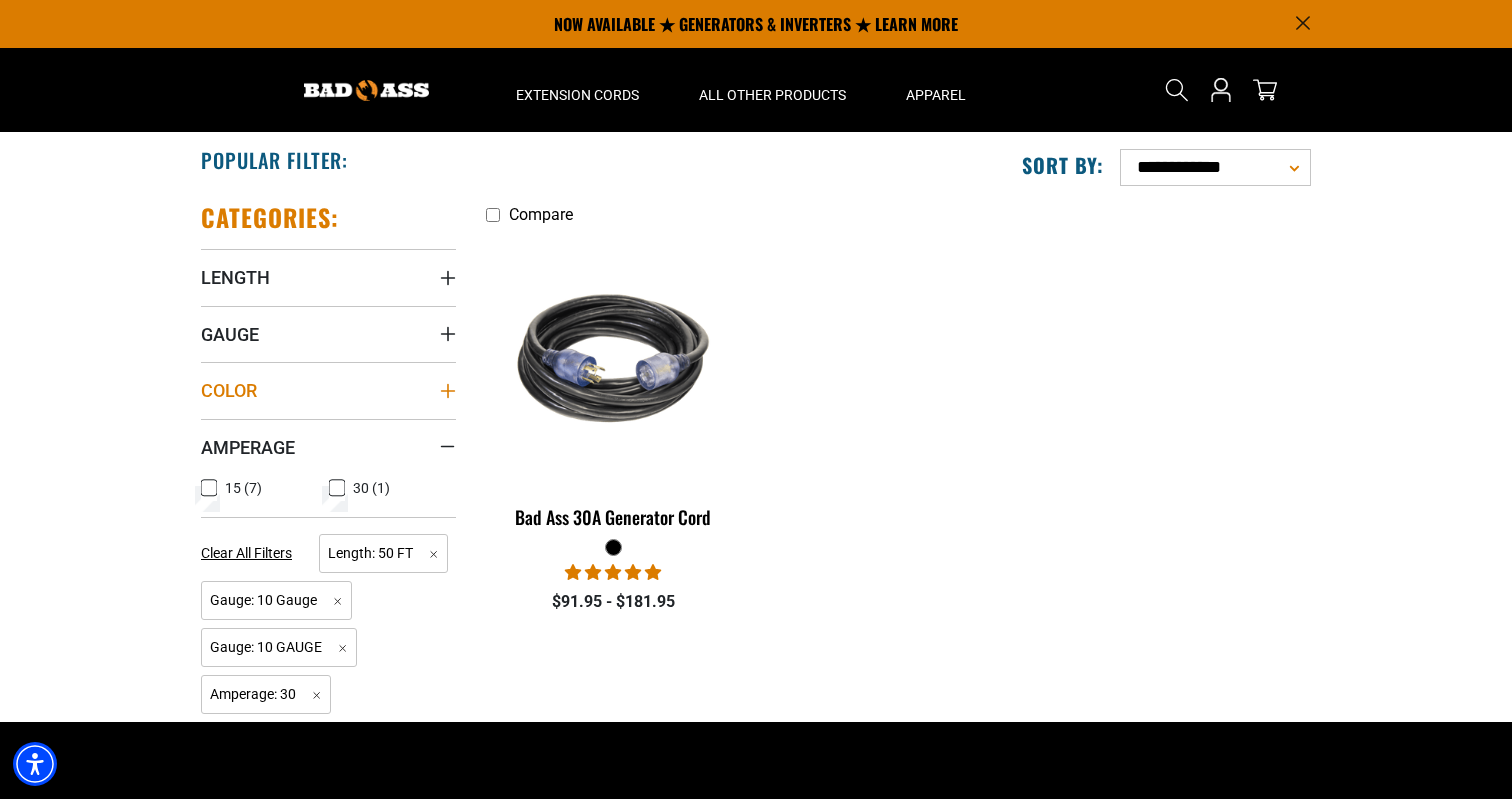click 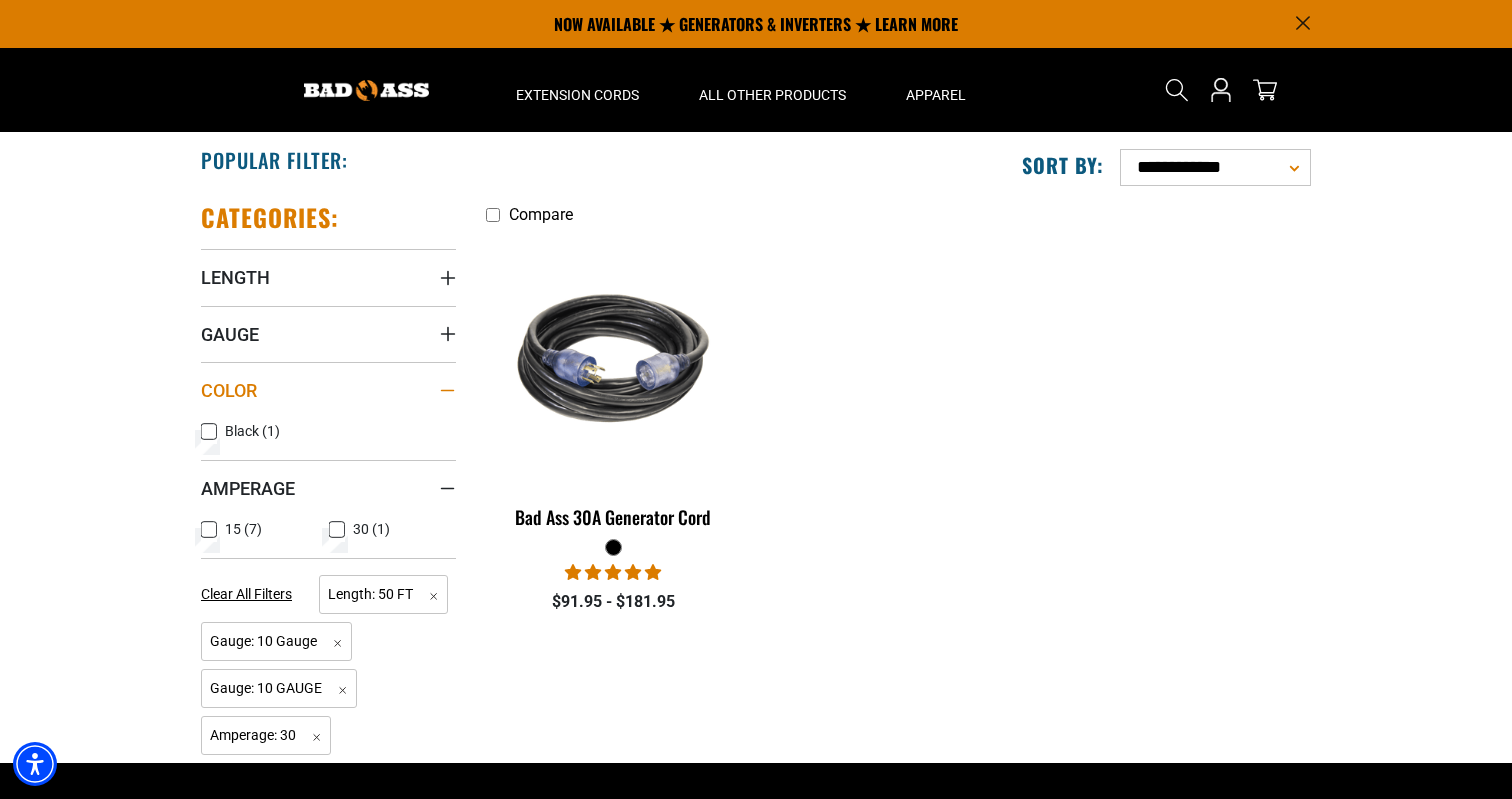 click 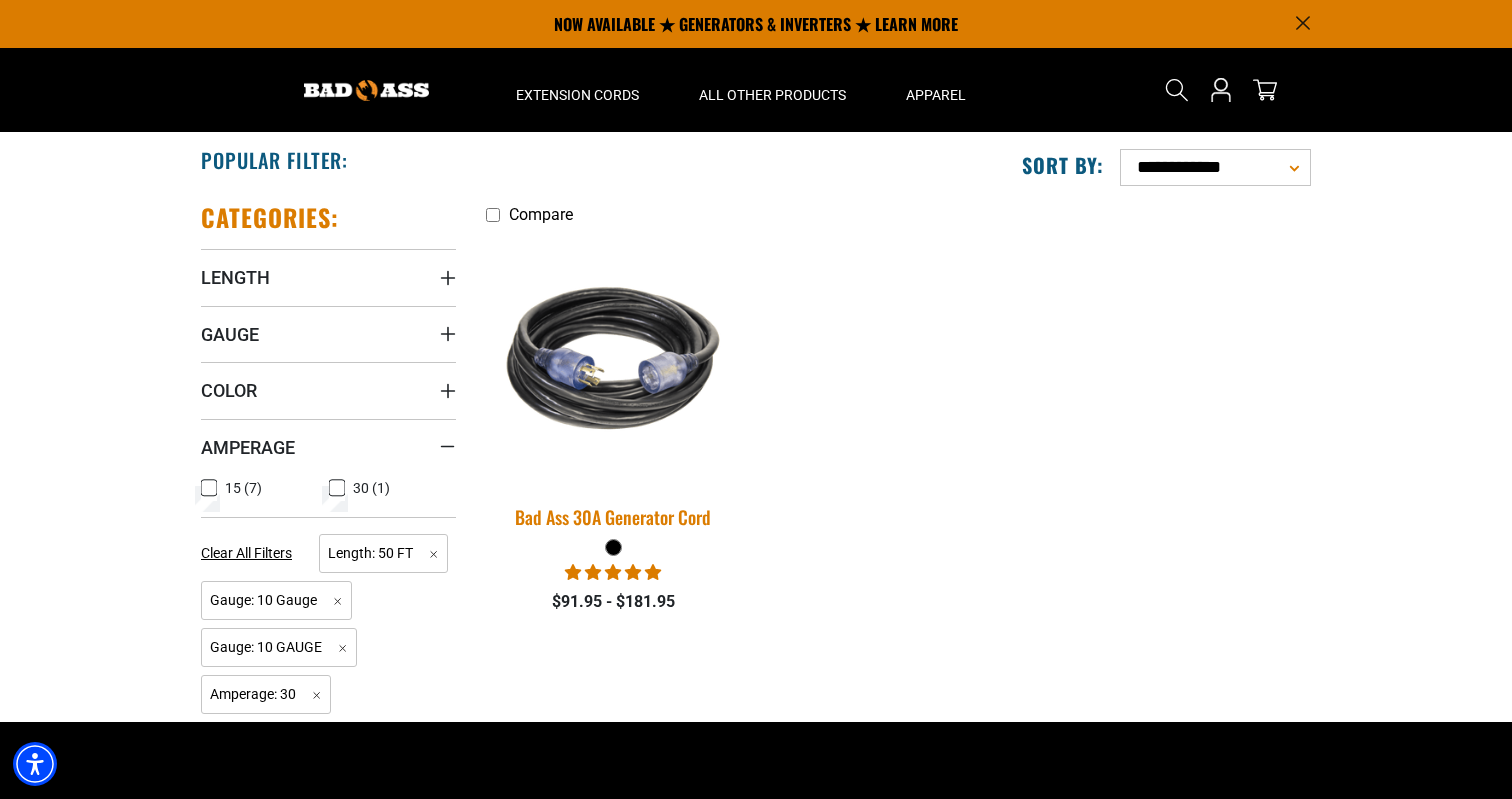 click at bounding box center (614, 359) 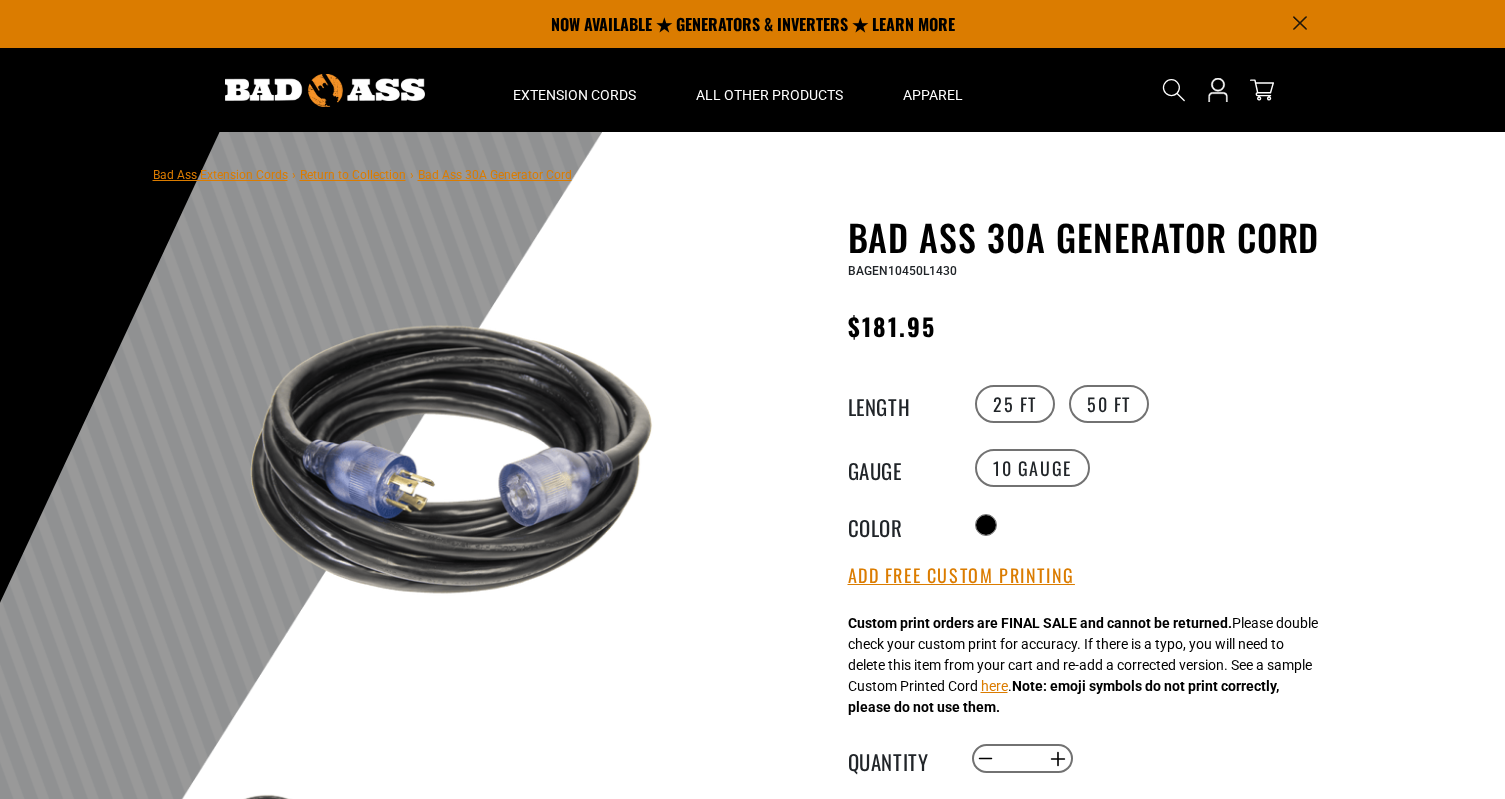 scroll, scrollTop: 0, scrollLeft: 0, axis: both 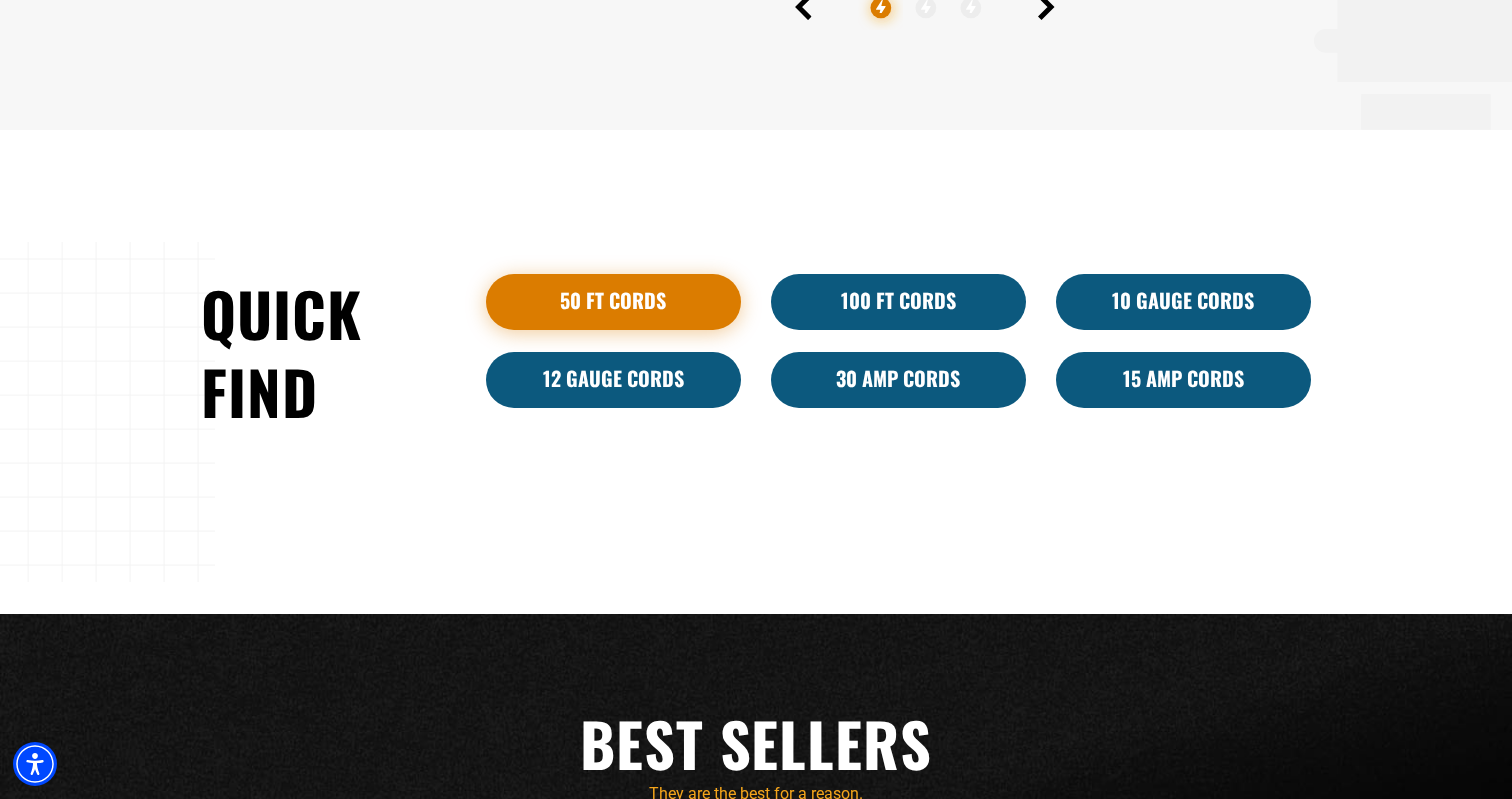 click on "50 ft cords" at bounding box center [613, 302] 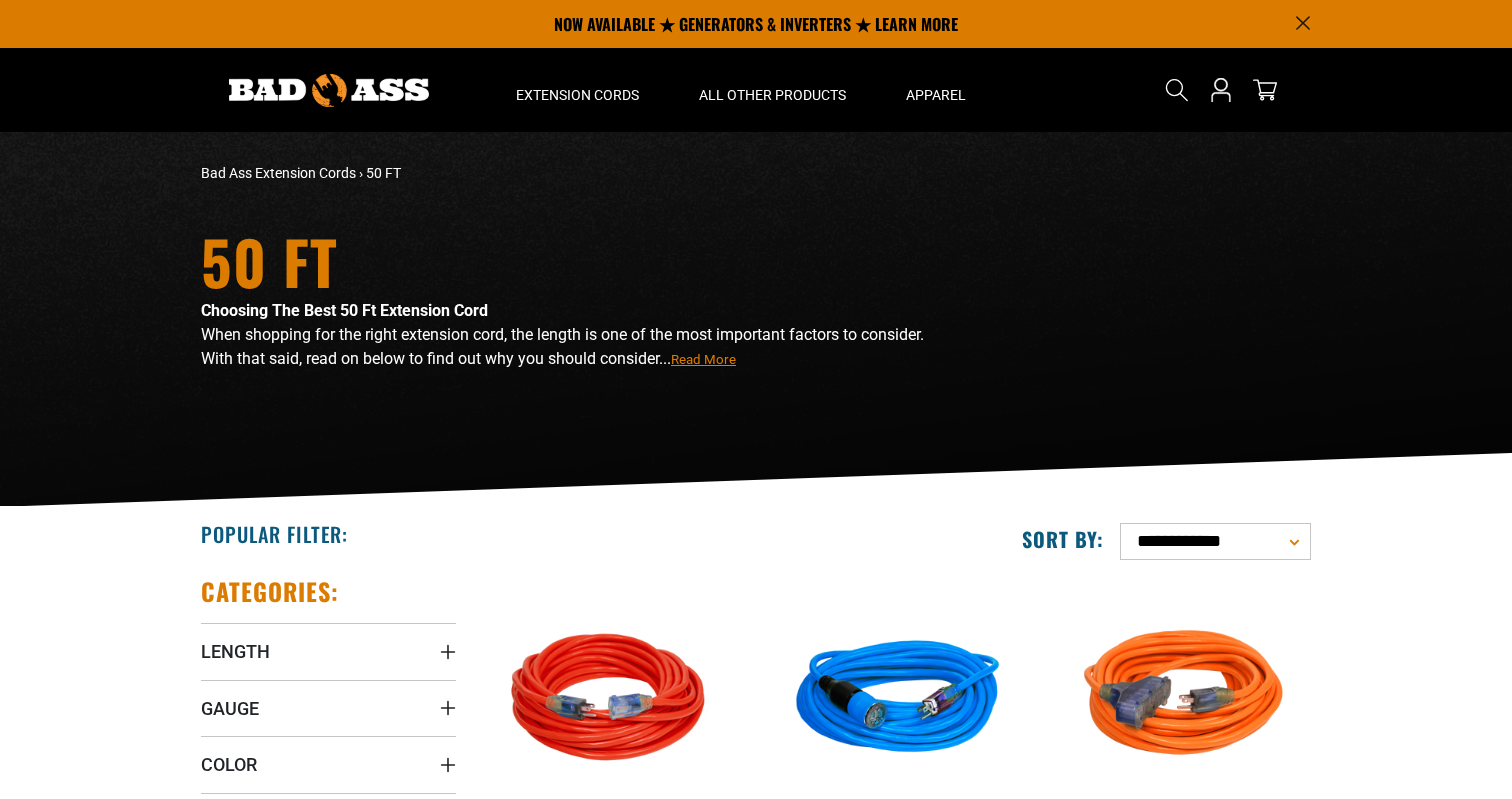 scroll, scrollTop: 0, scrollLeft: 0, axis: both 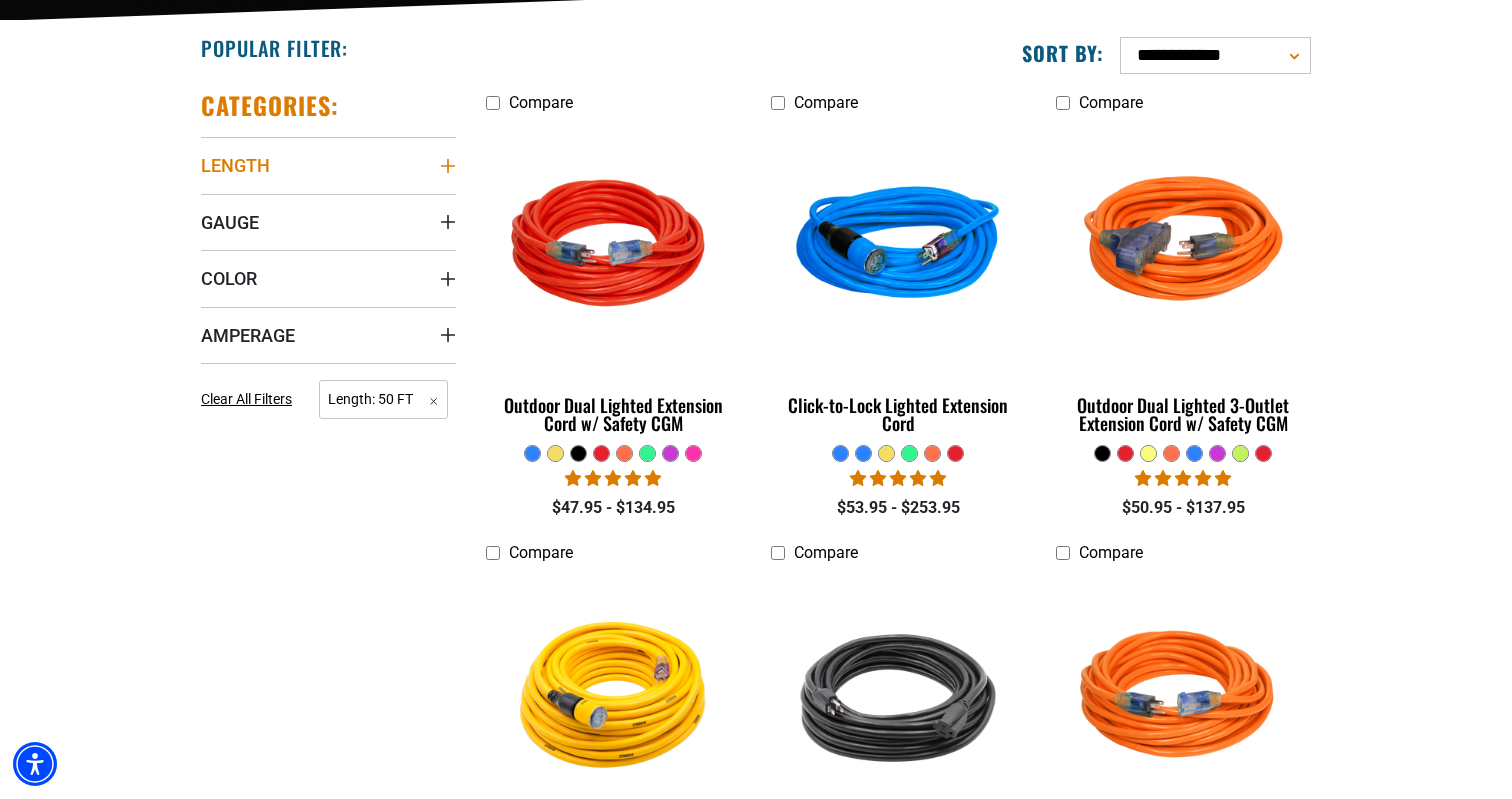 click 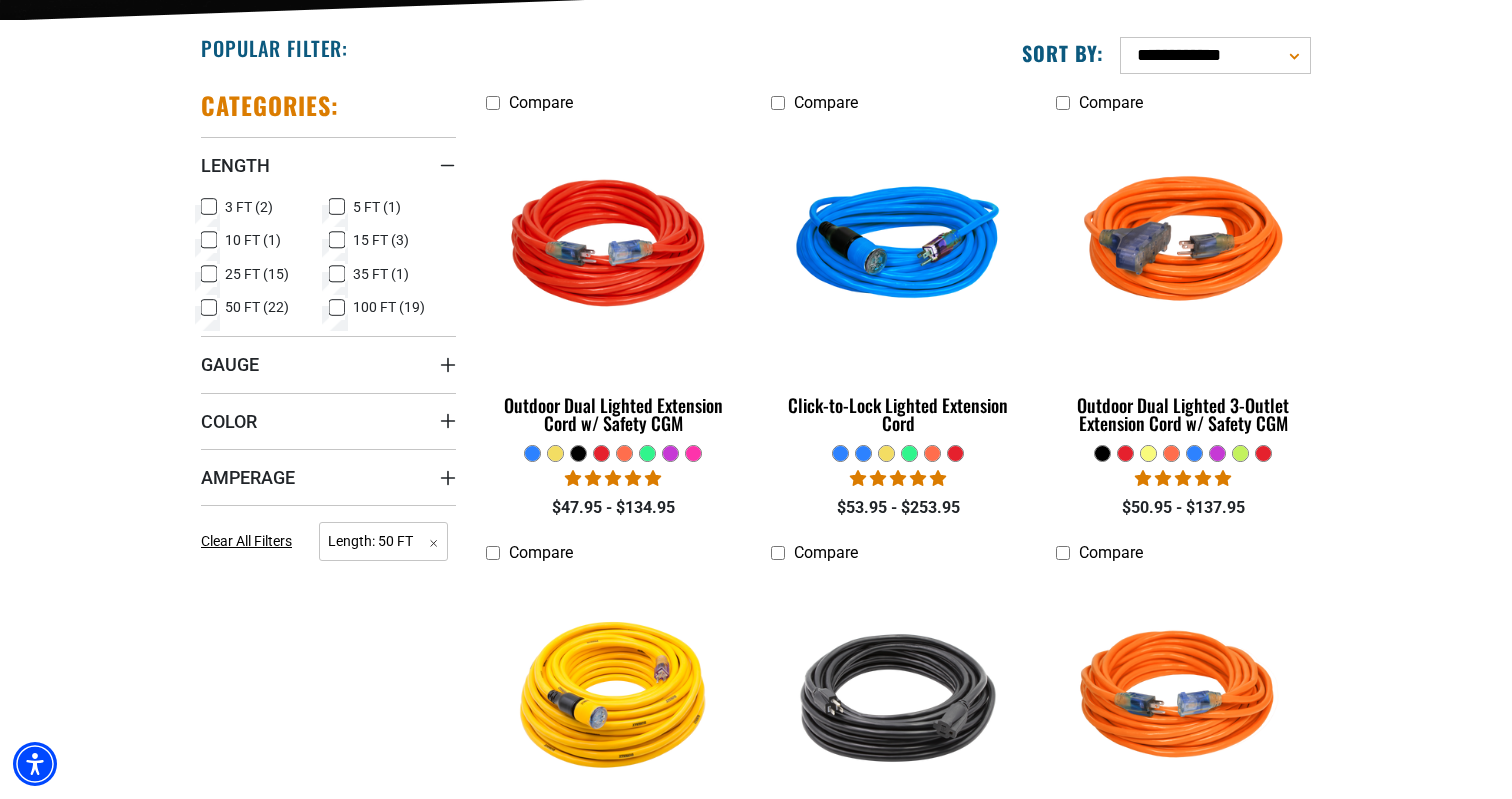 click 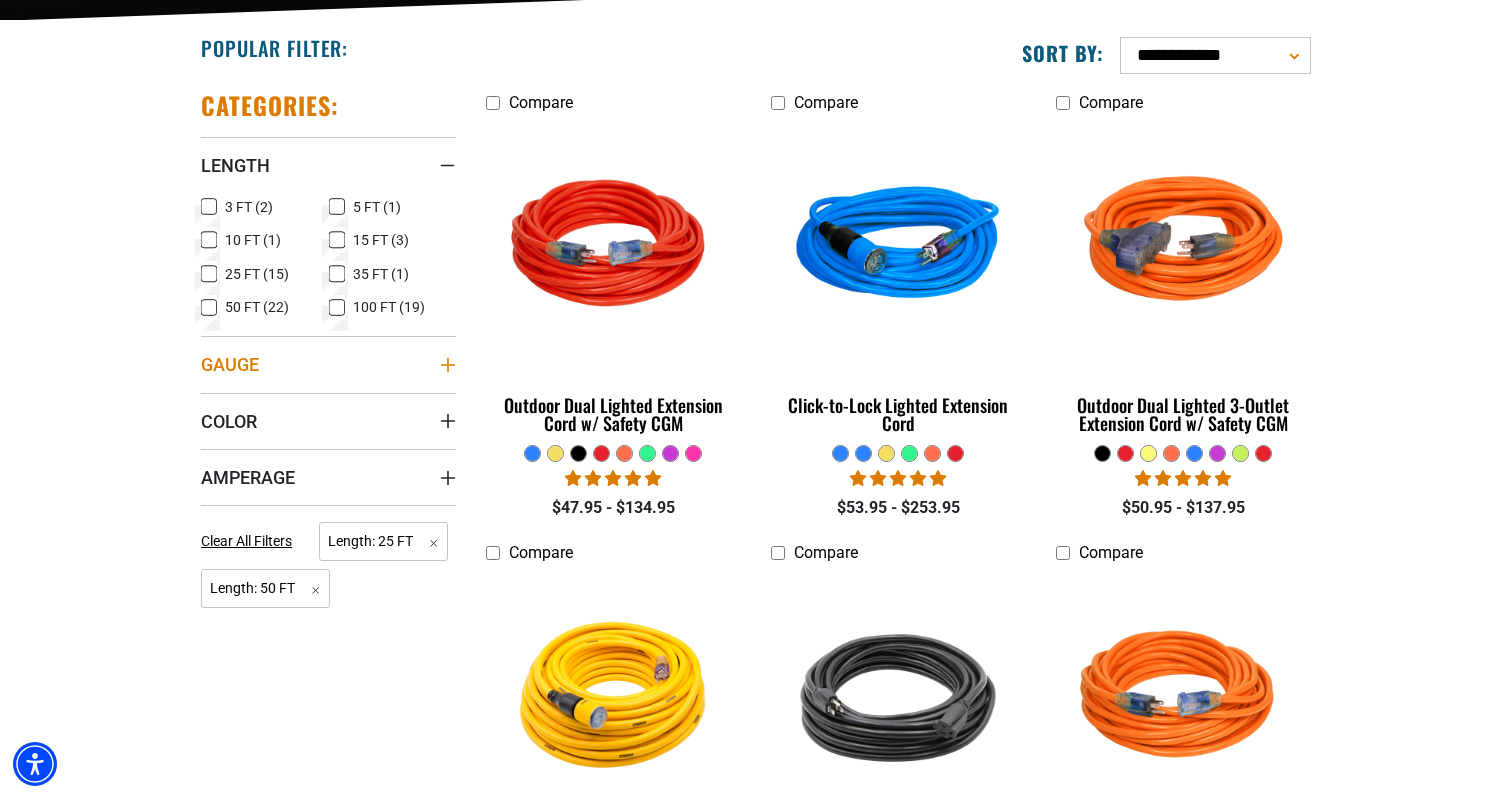 click 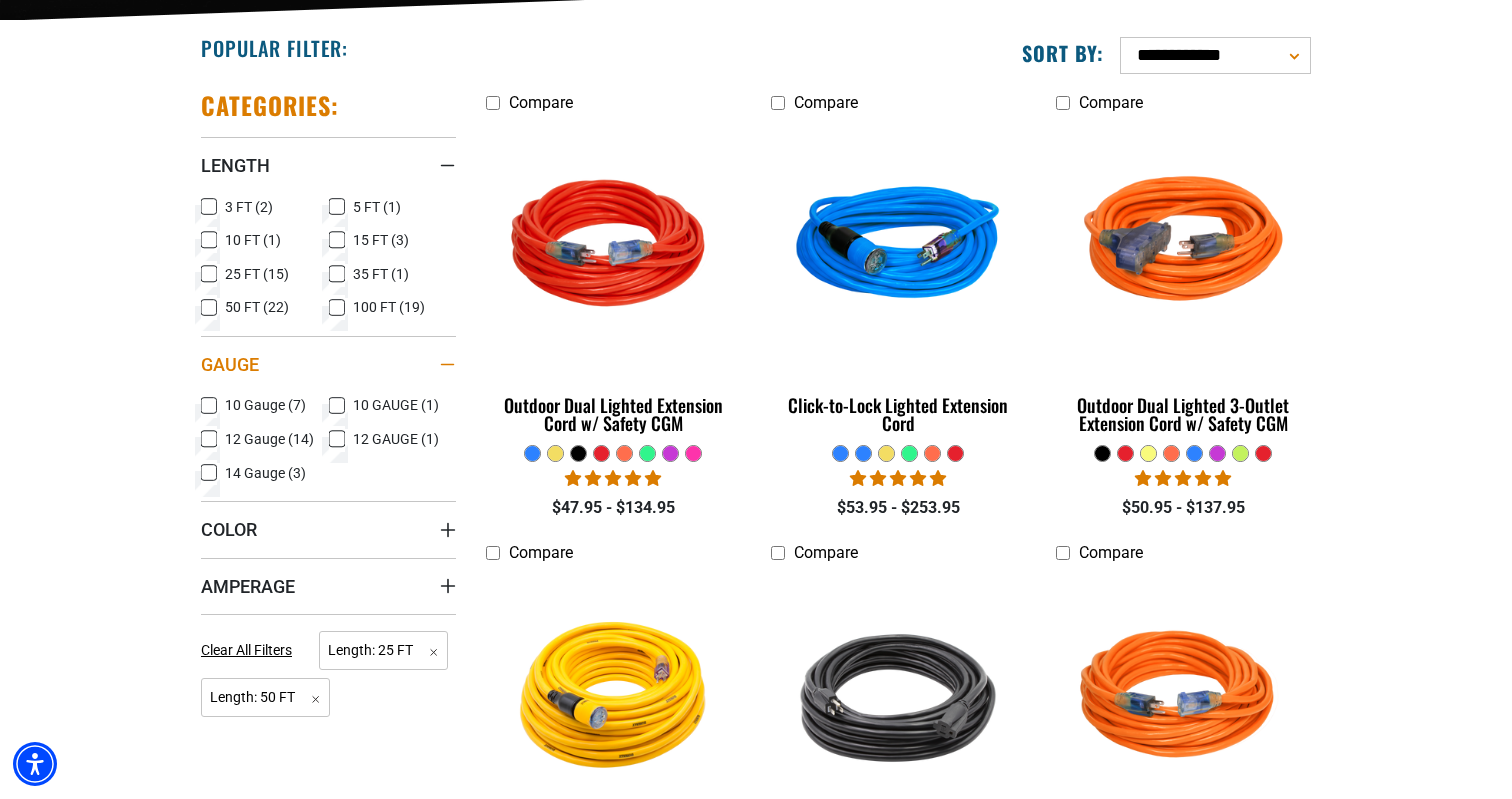 click 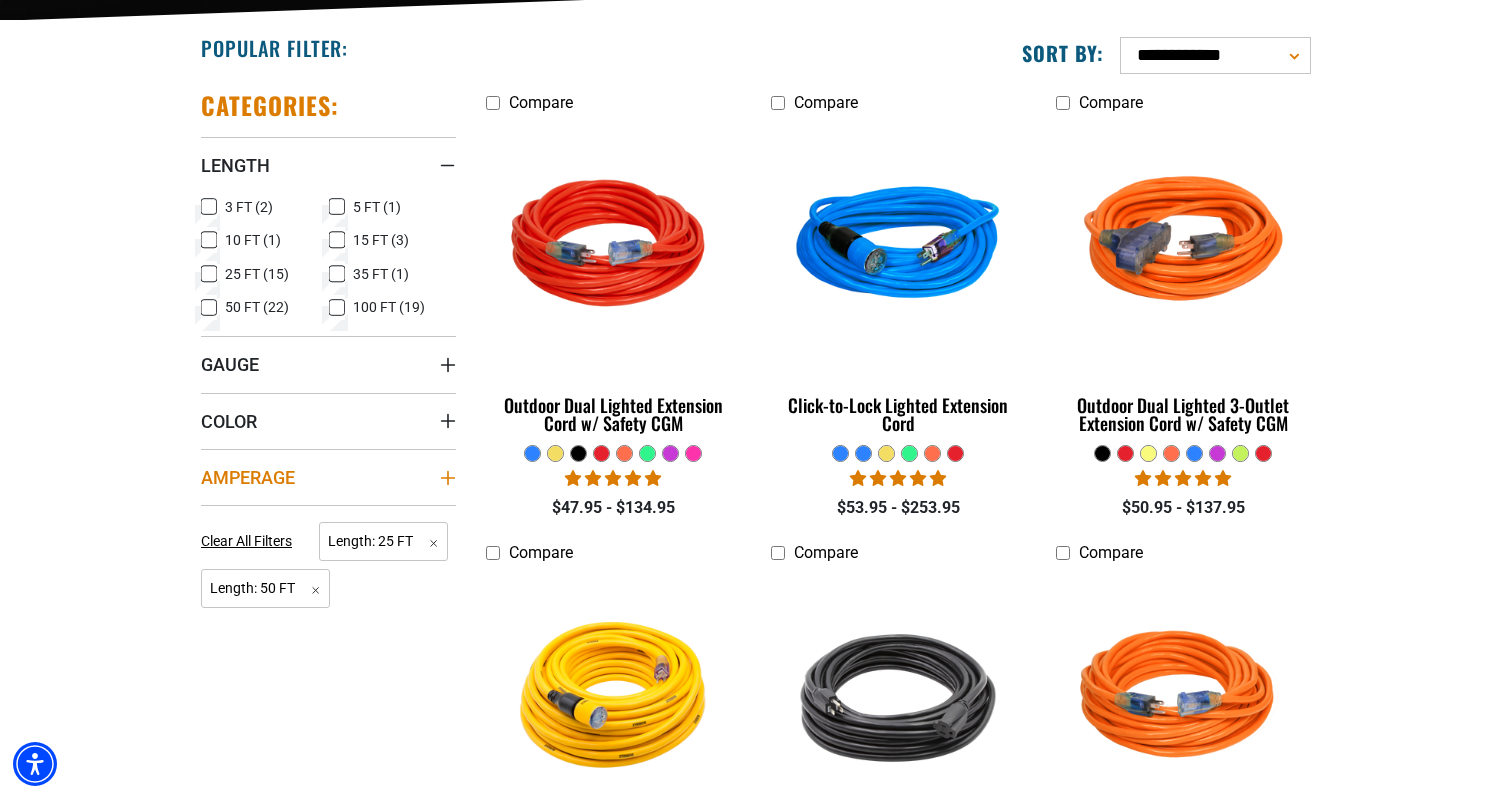 click on "Amperage" at bounding box center [248, 477] 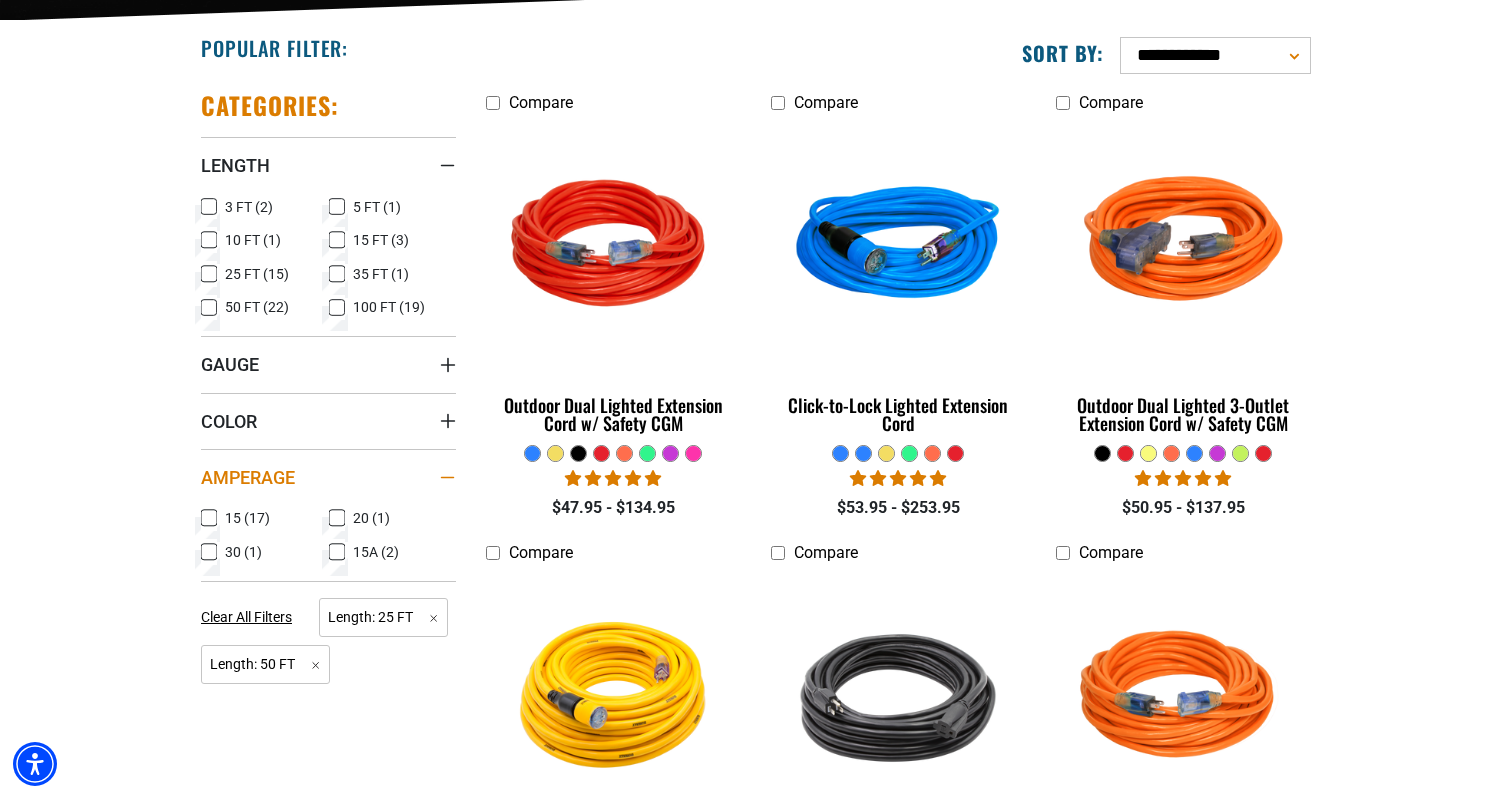 click on "Amperage" at bounding box center [248, 477] 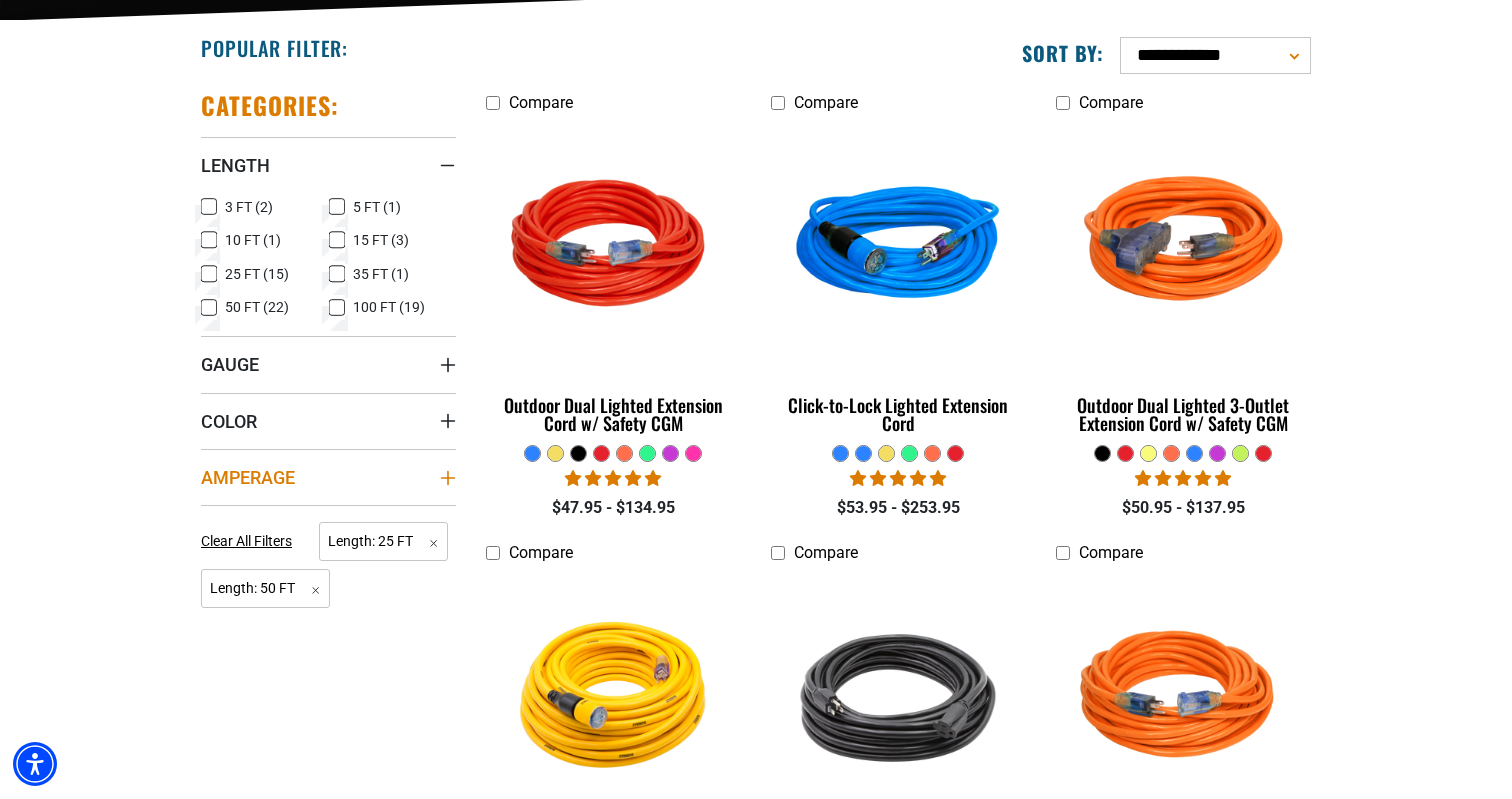 click on "Amperage" at bounding box center (248, 477) 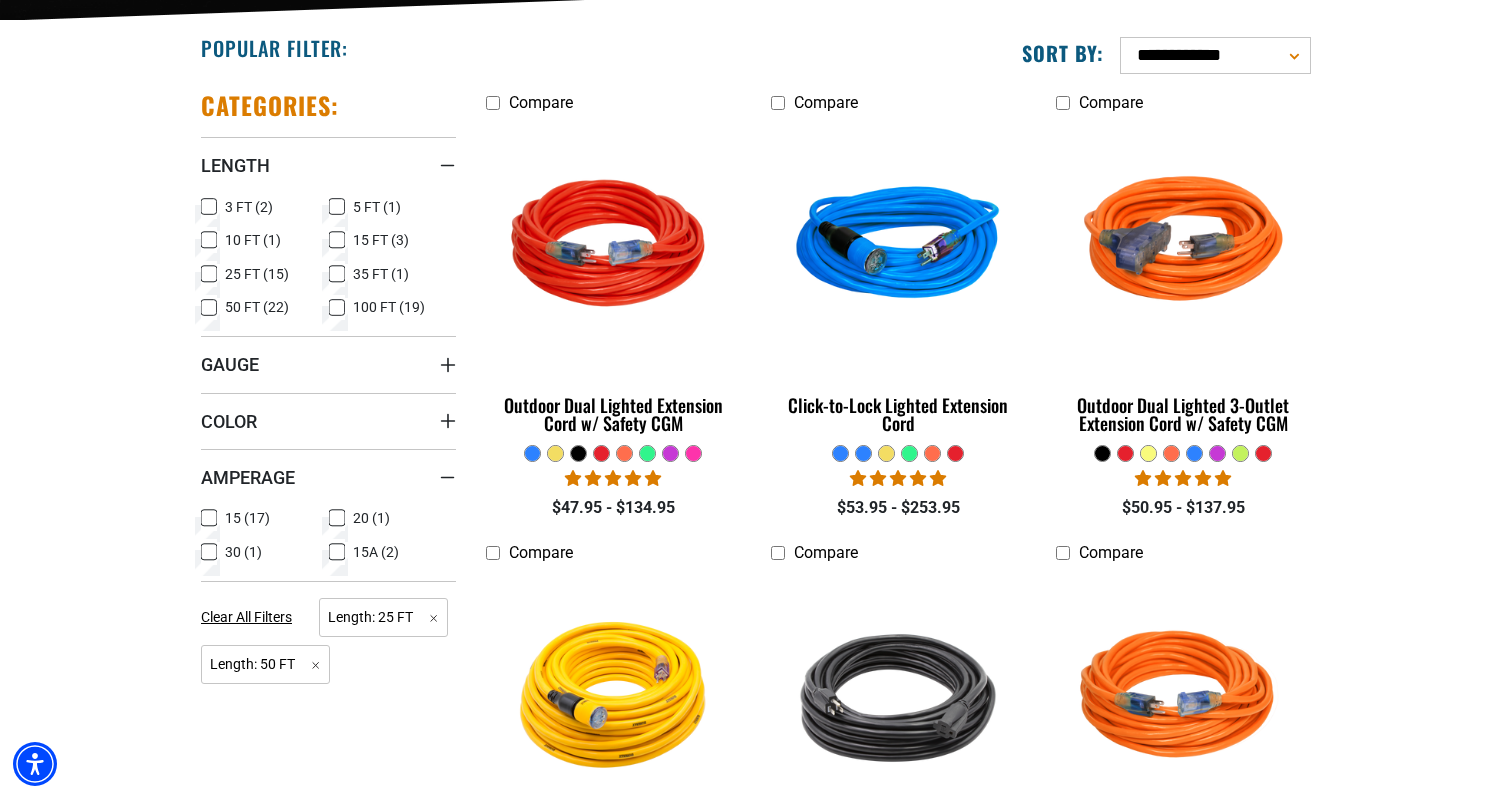 click 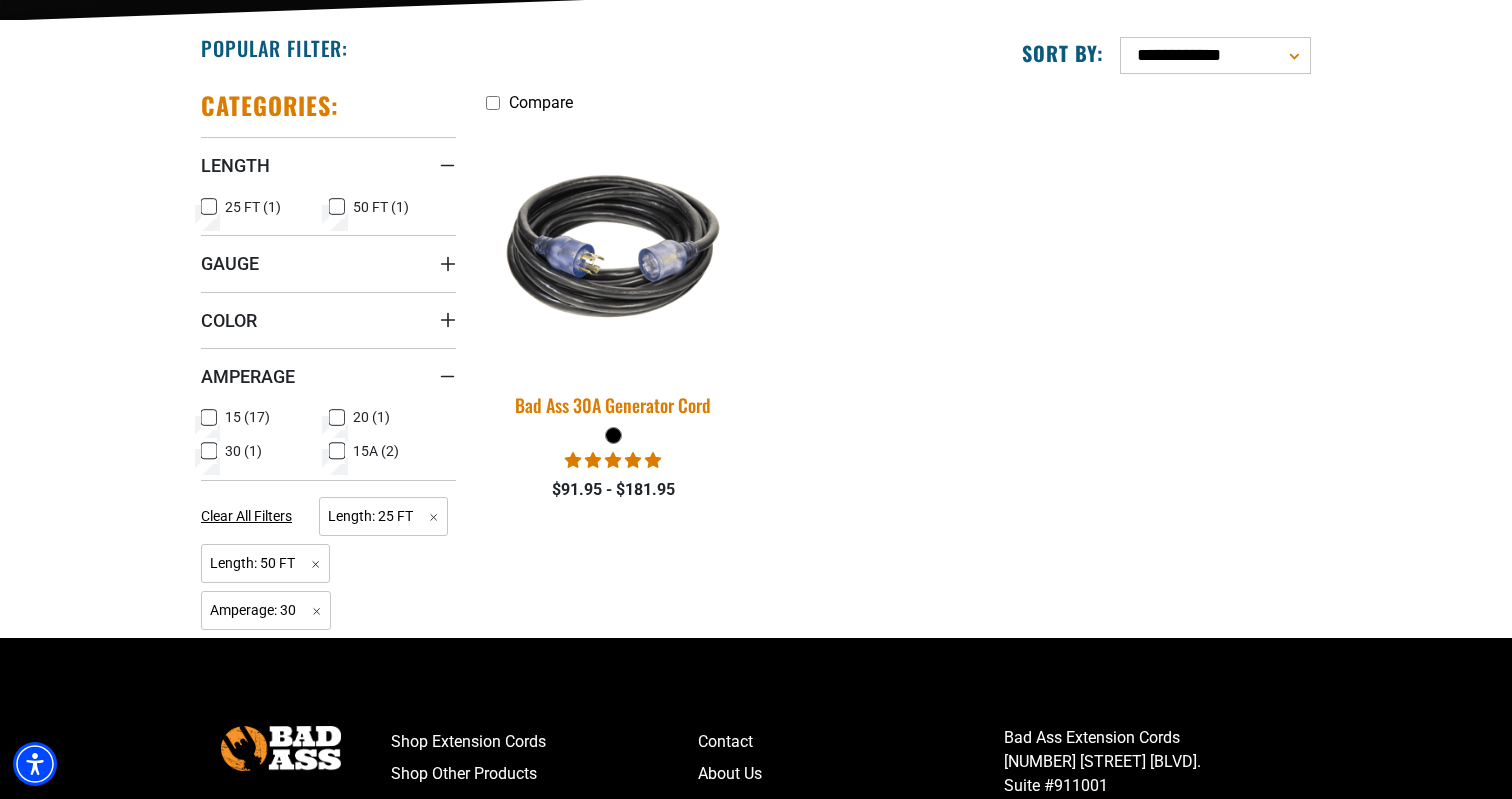 click at bounding box center [614, 247] 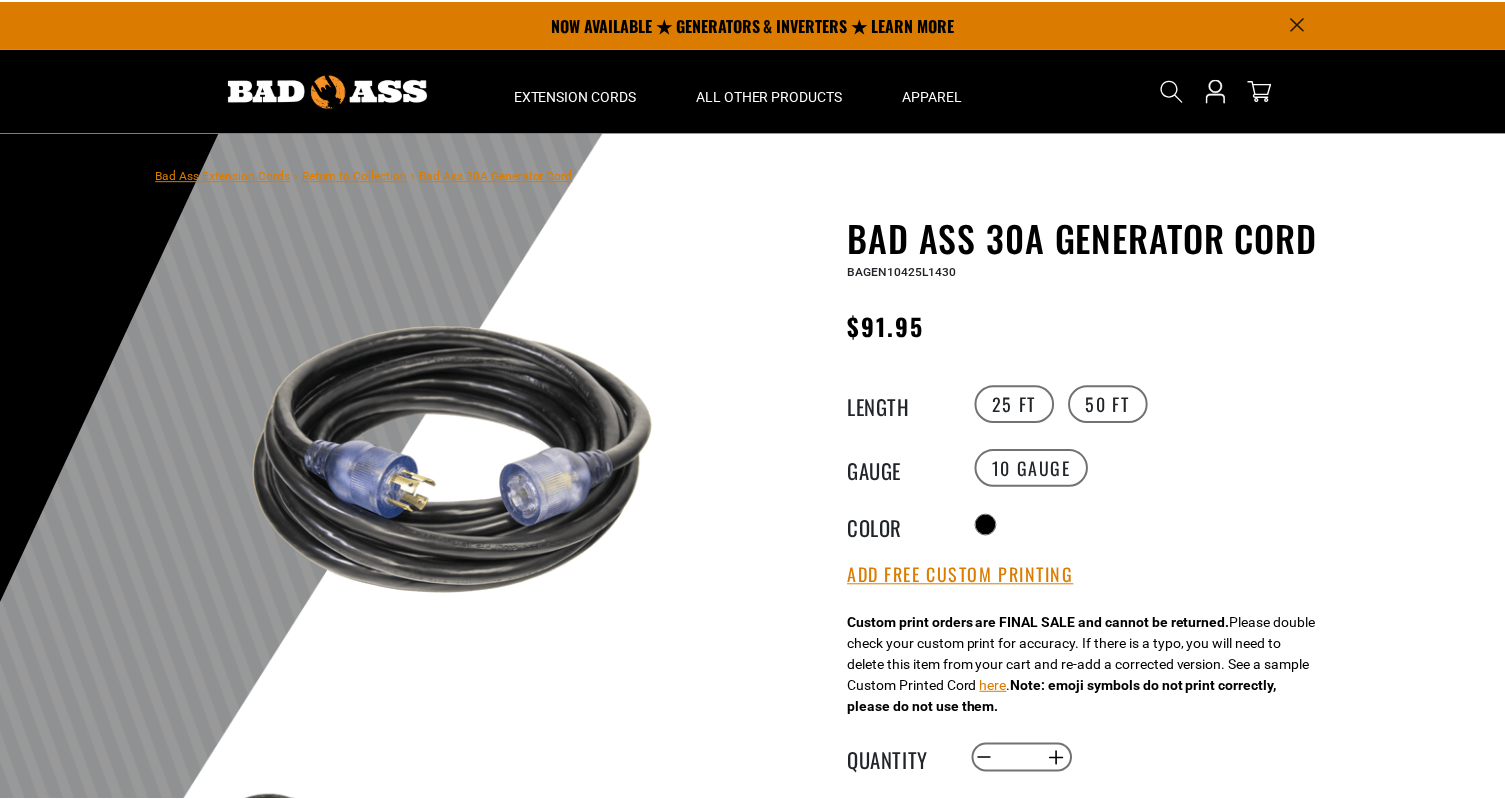 scroll, scrollTop: 0, scrollLeft: 0, axis: both 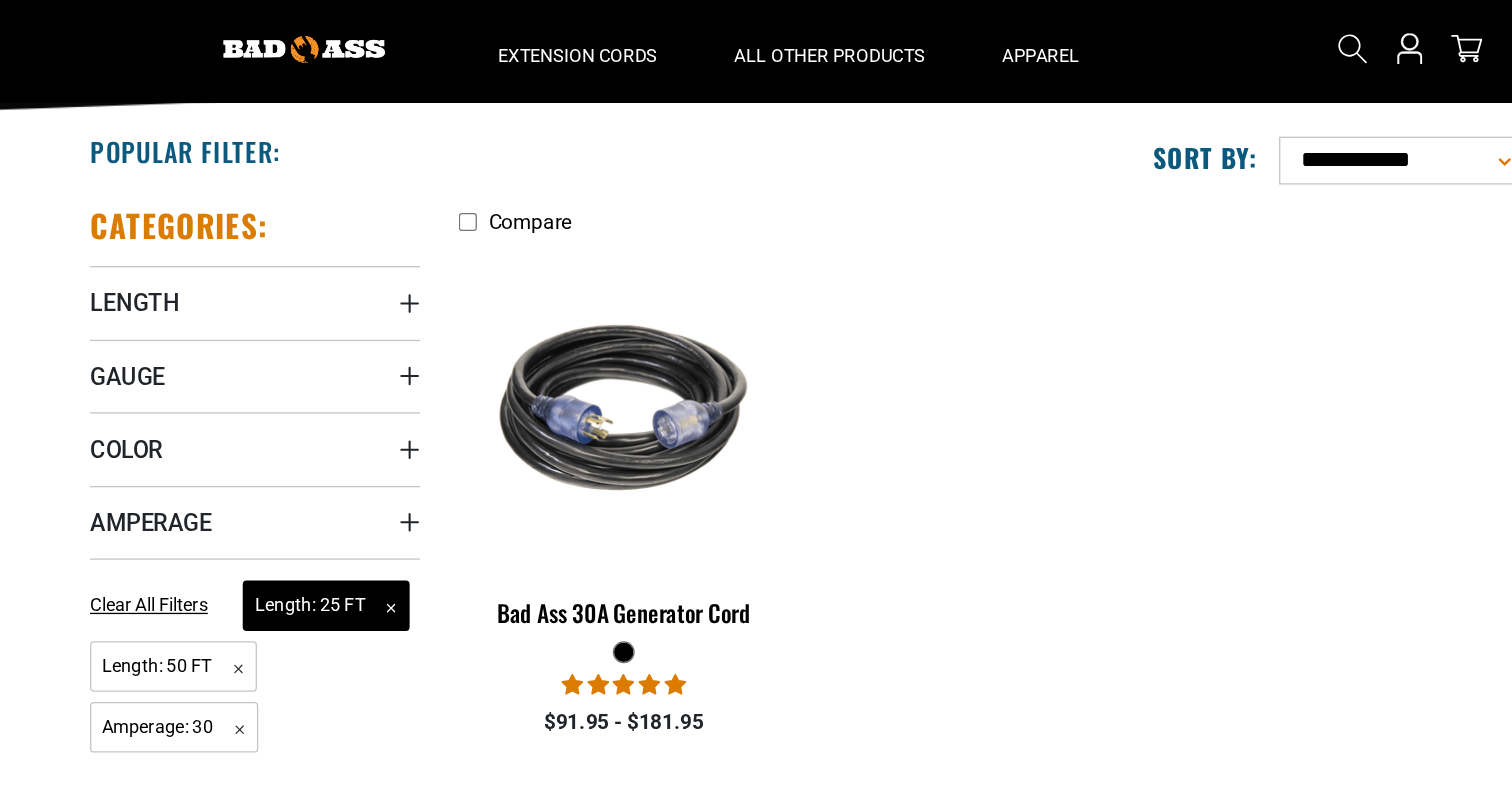 click on "Length: 25 FT
Remove filter" at bounding box center (383, 520) 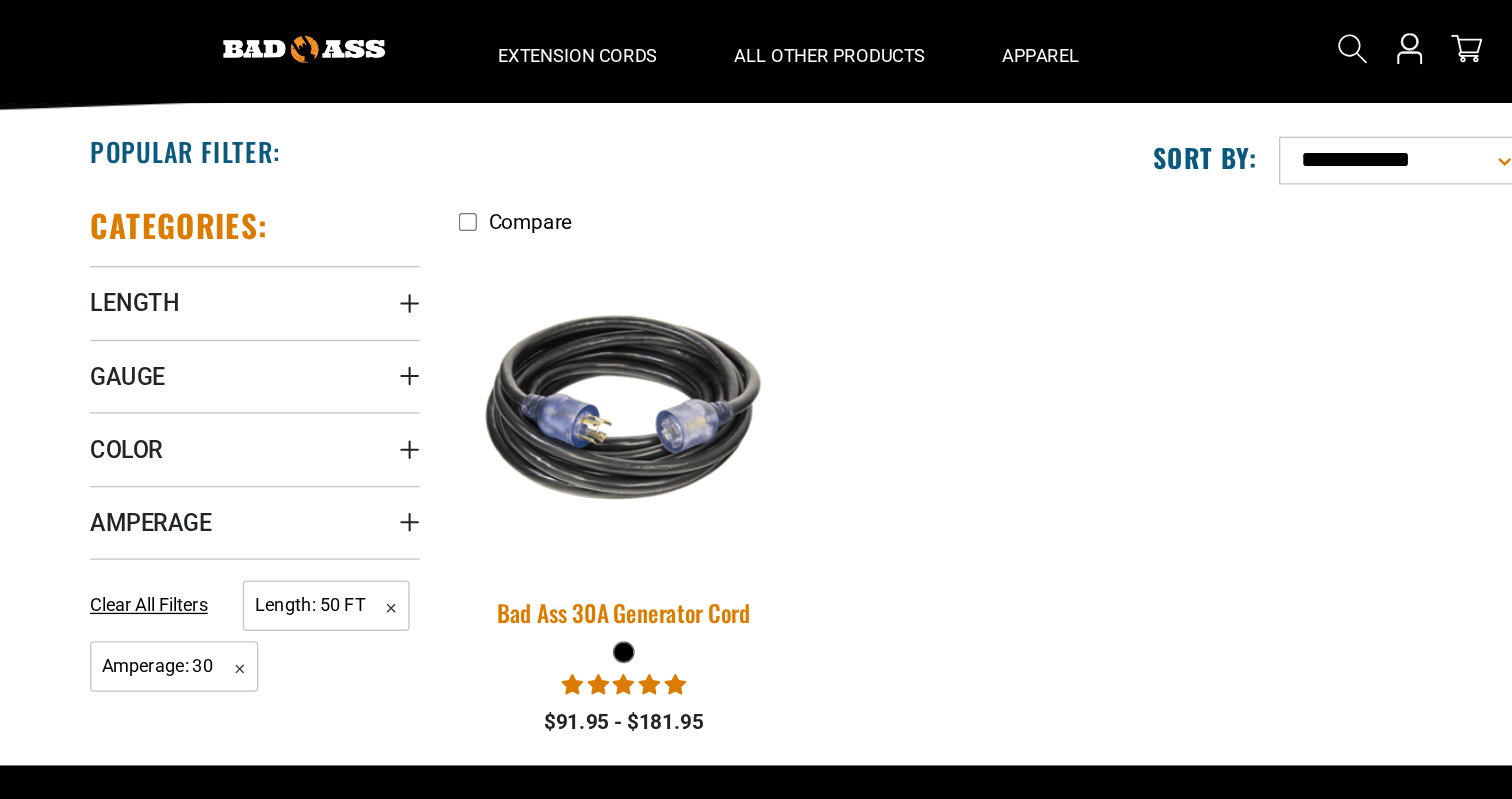 click at bounding box center [614, 368] 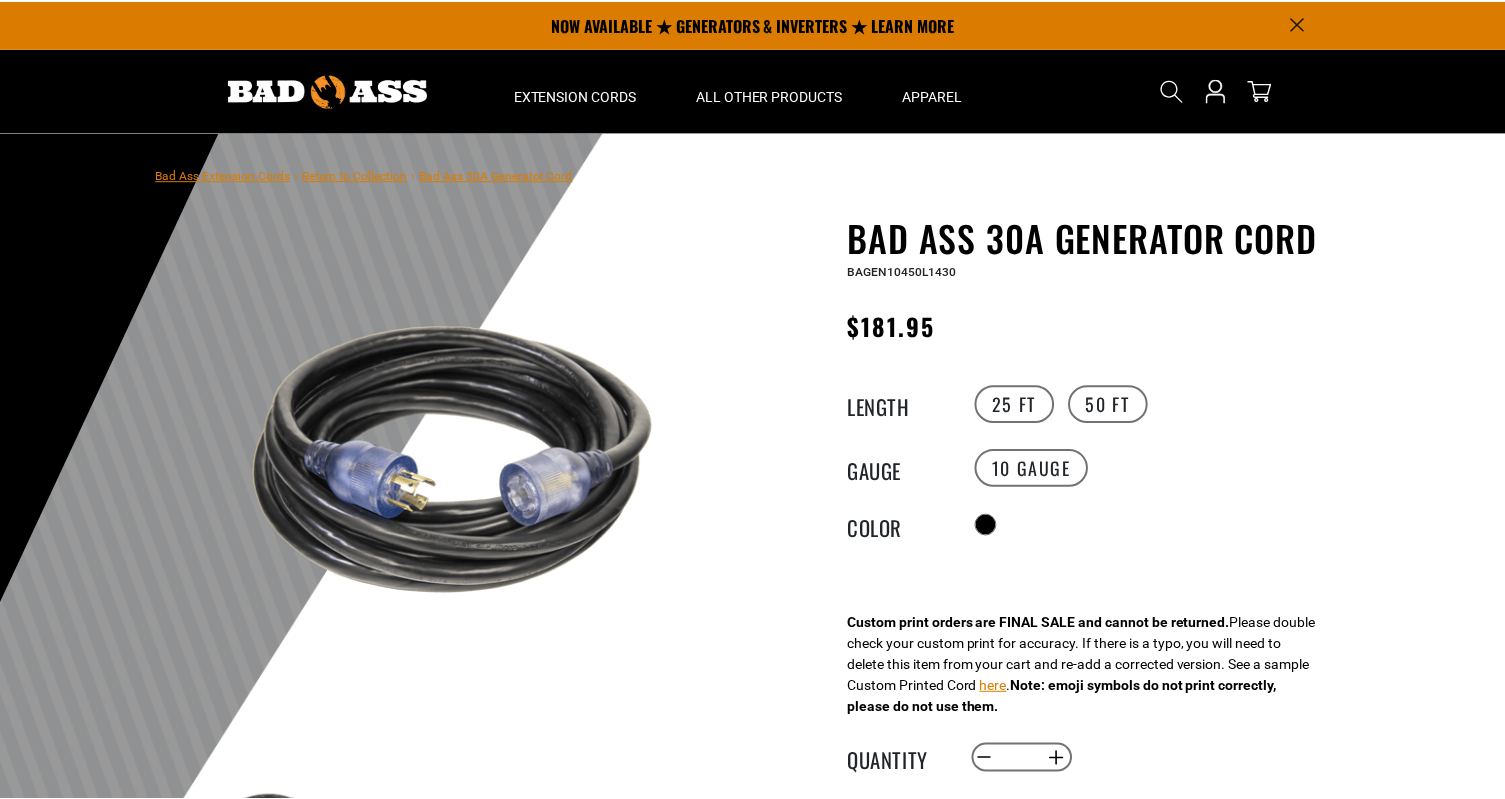scroll, scrollTop: 0, scrollLeft: 0, axis: both 